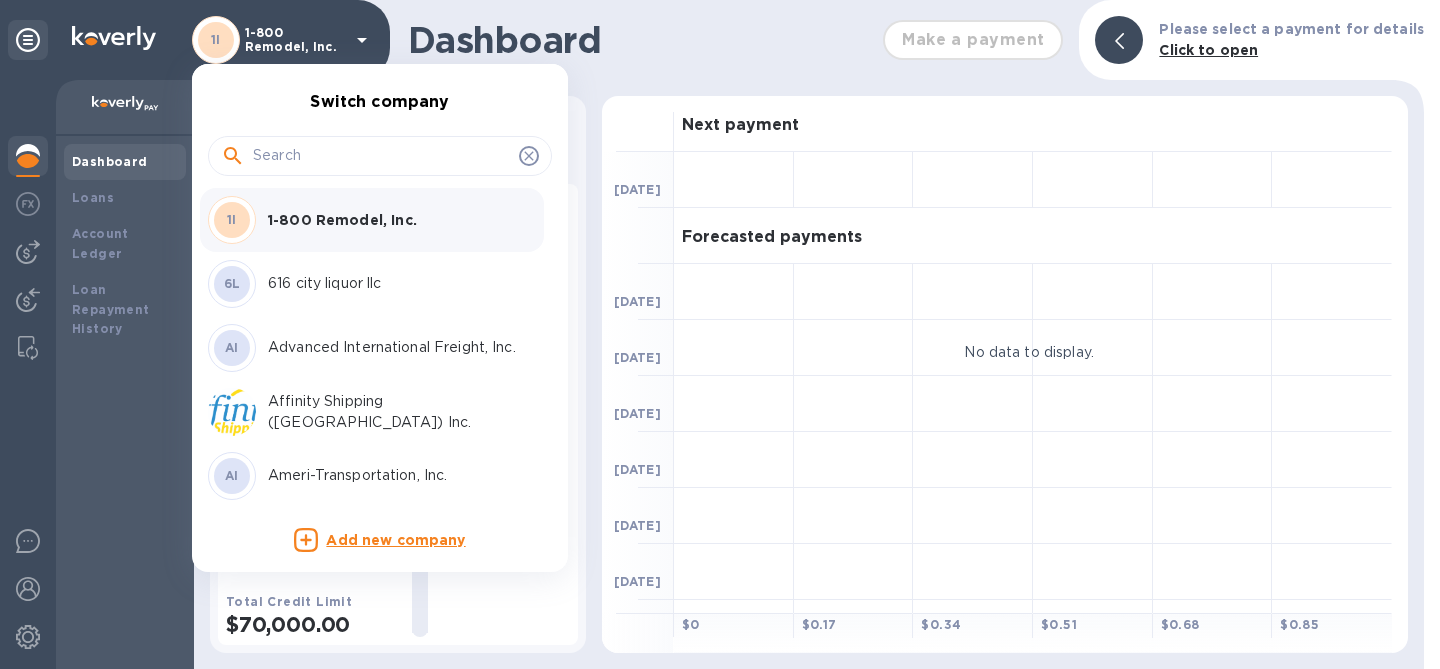 scroll, scrollTop: 0, scrollLeft: 0, axis: both 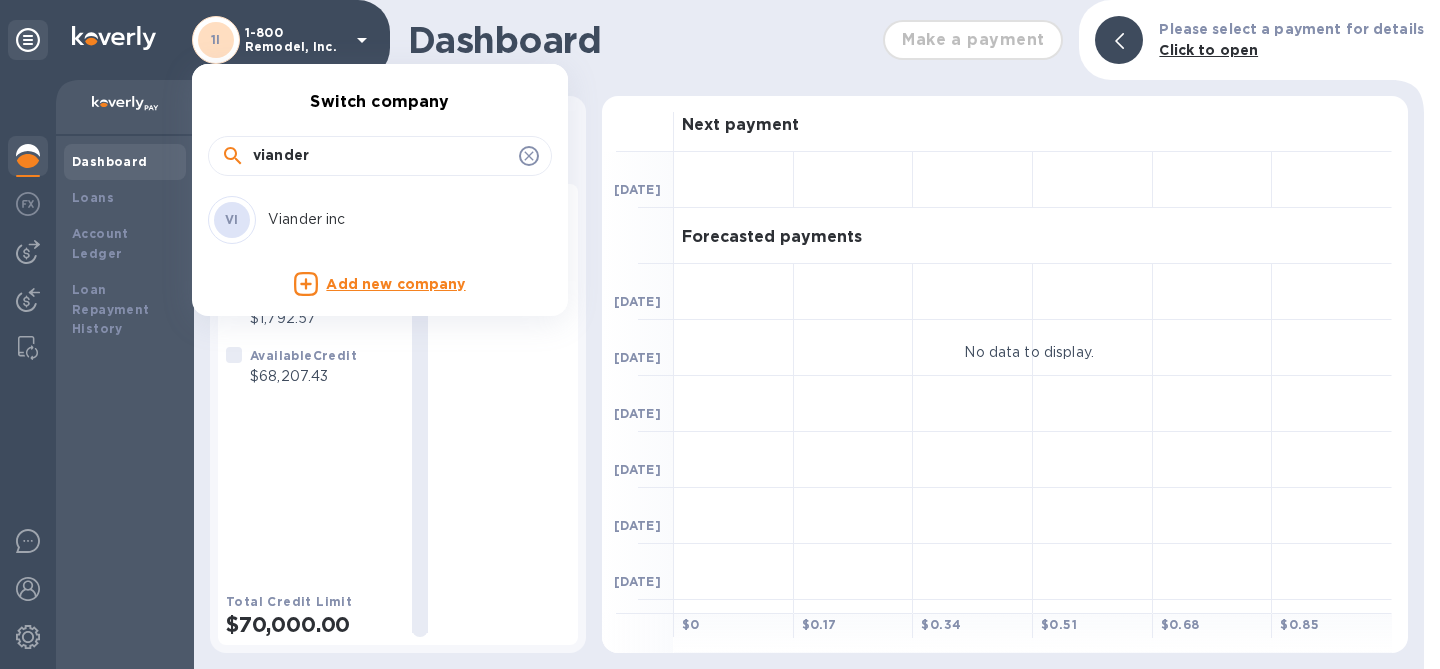 type on "viander" 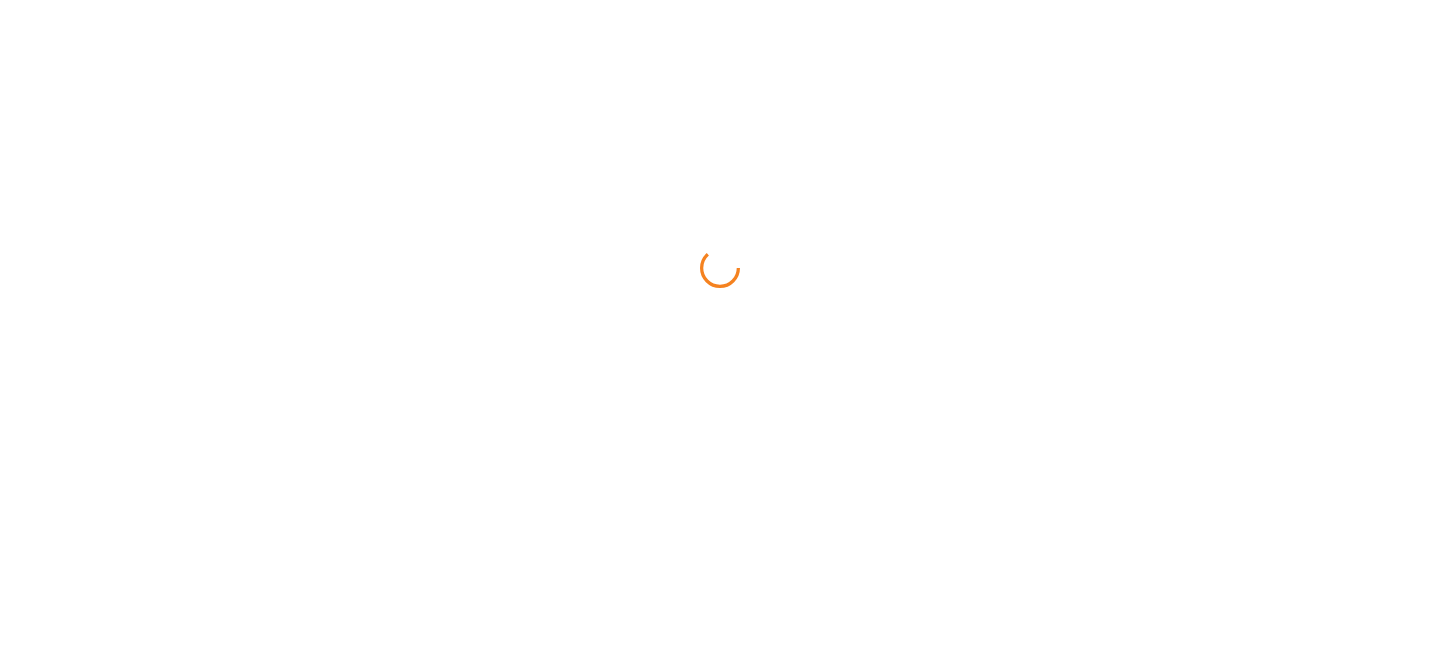scroll, scrollTop: 0, scrollLeft: 0, axis: both 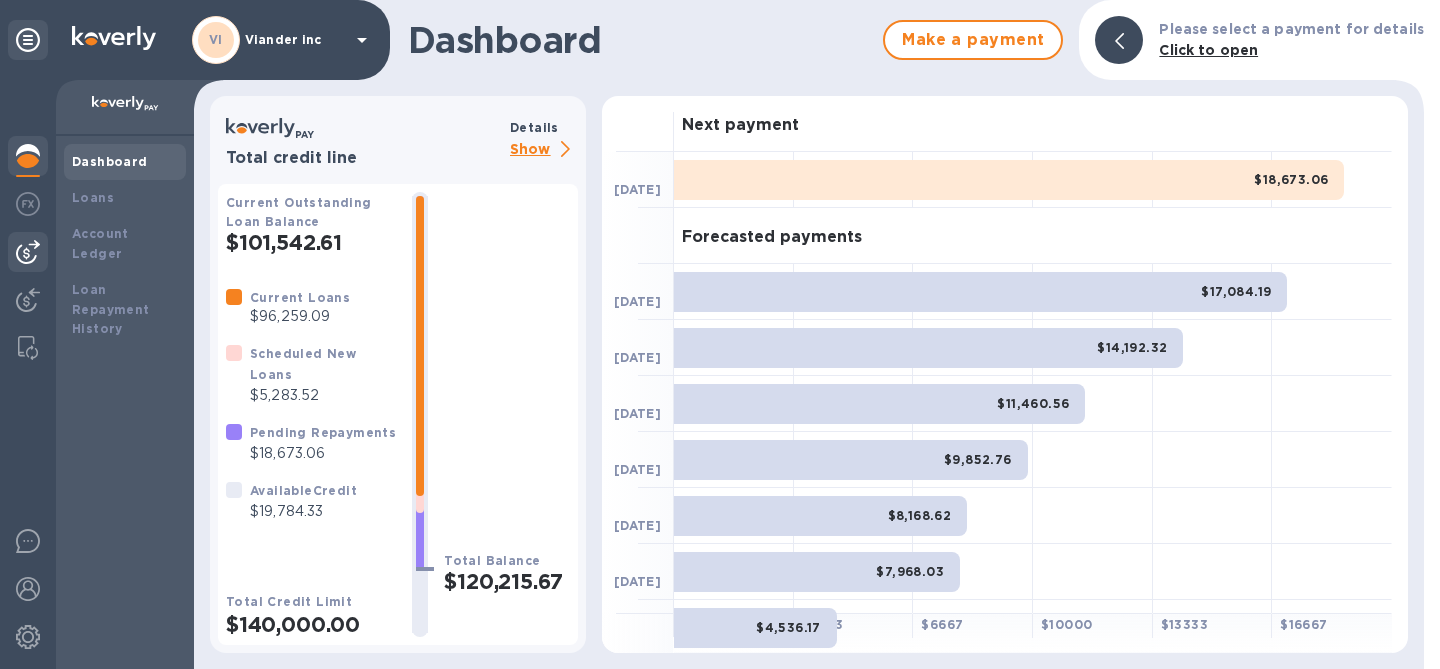click at bounding box center [28, 252] 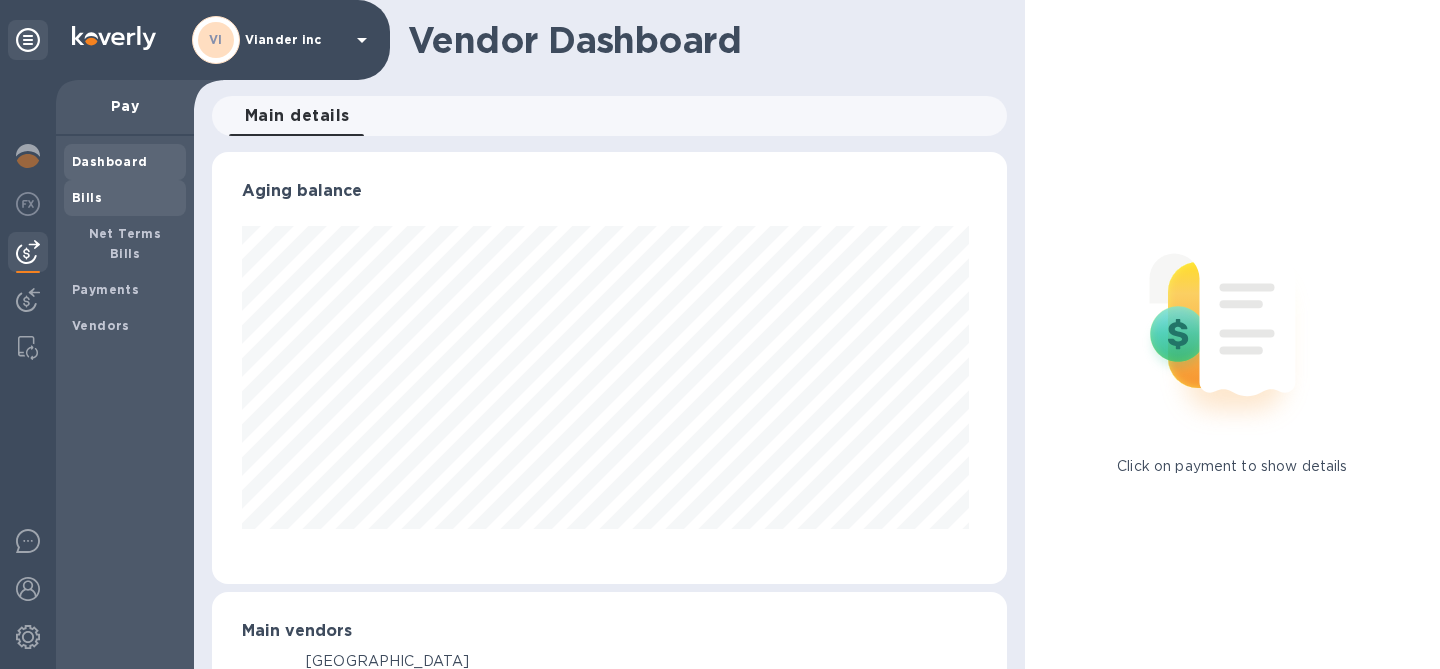 scroll, scrollTop: 999568, scrollLeft: 999213, axis: both 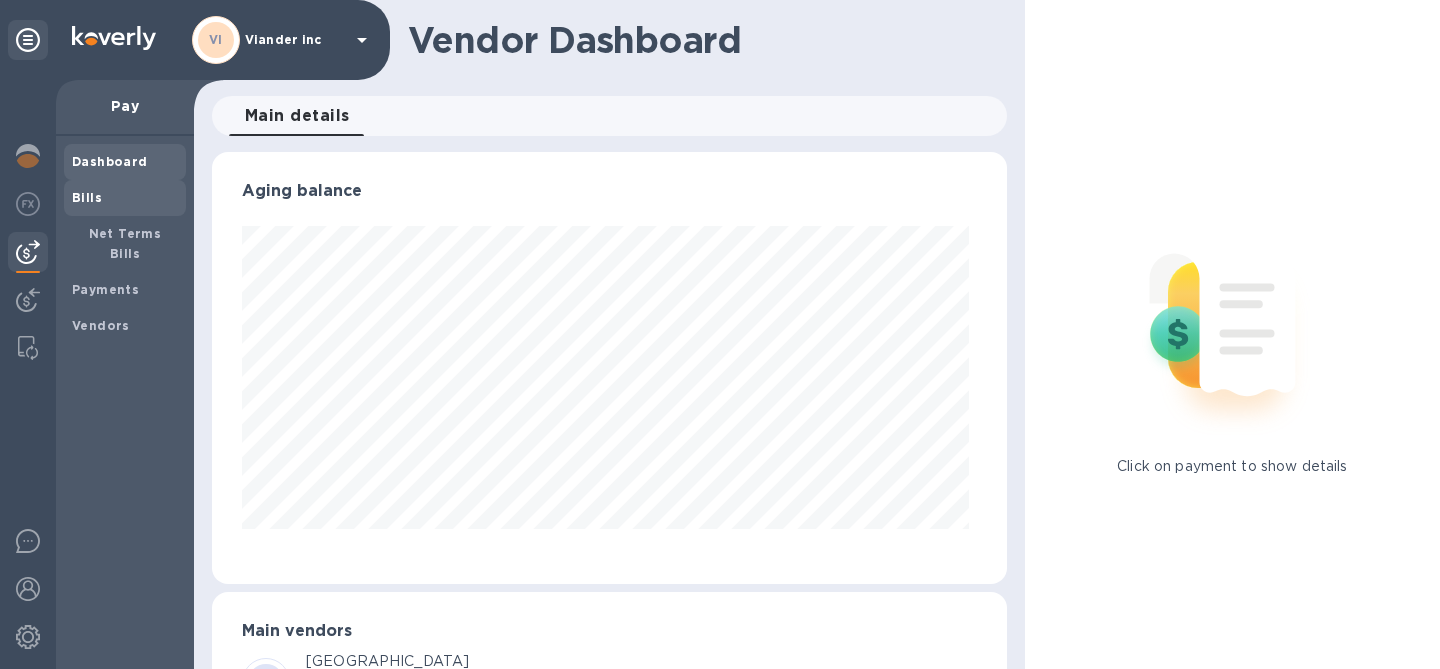click on "Bills" at bounding box center (125, 198) 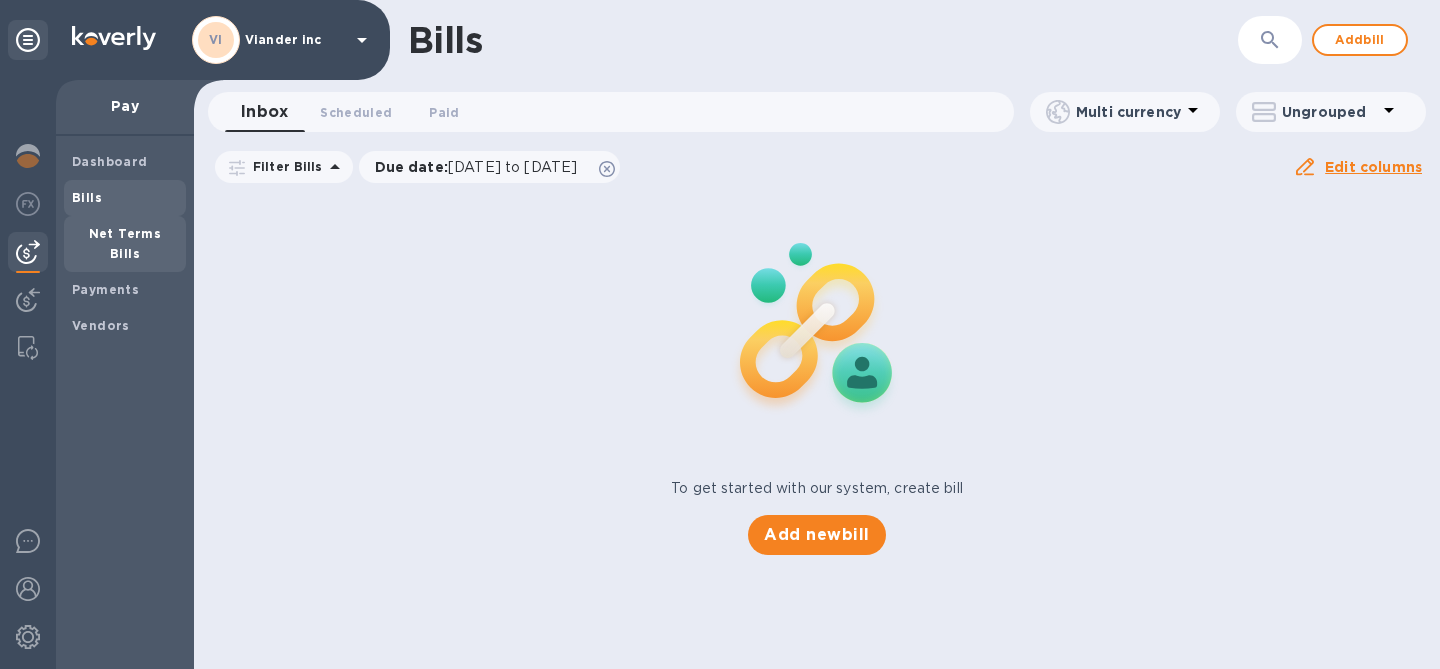 click on "Net Terms Bills" at bounding box center (125, 243) 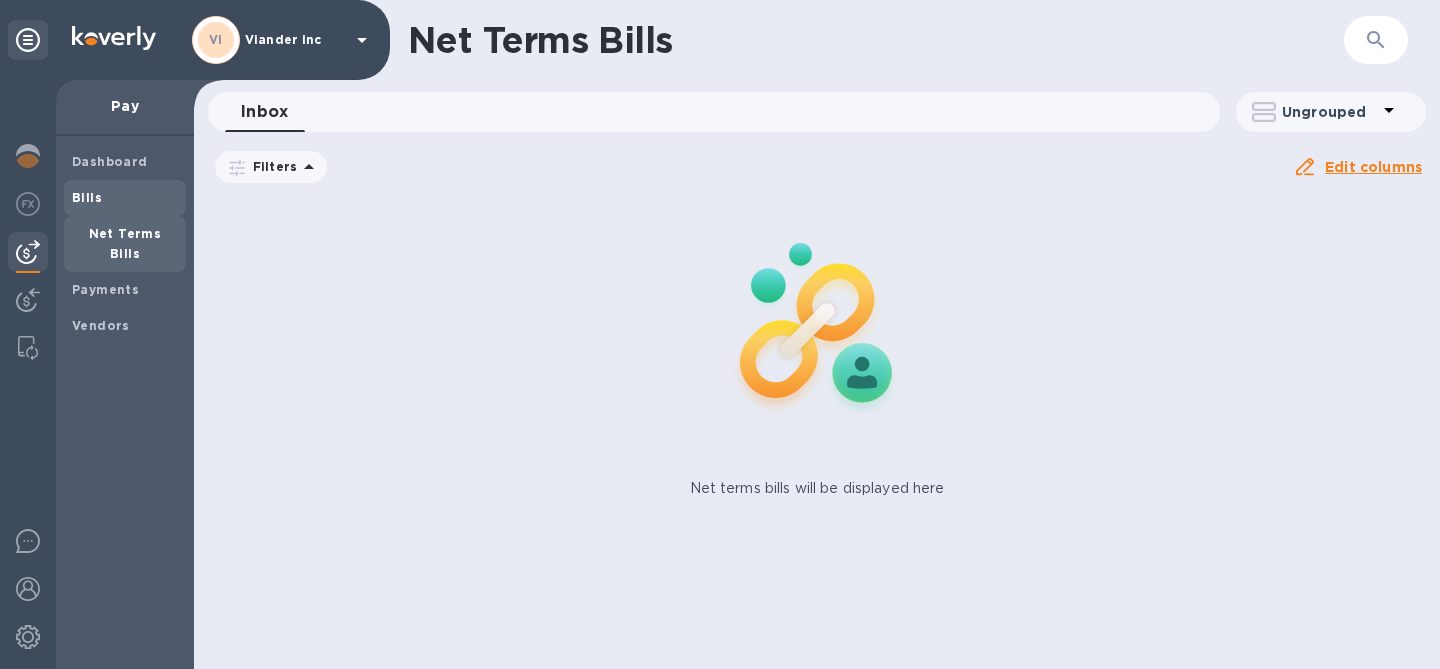 click on "Bills" at bounding box center [125, 198] 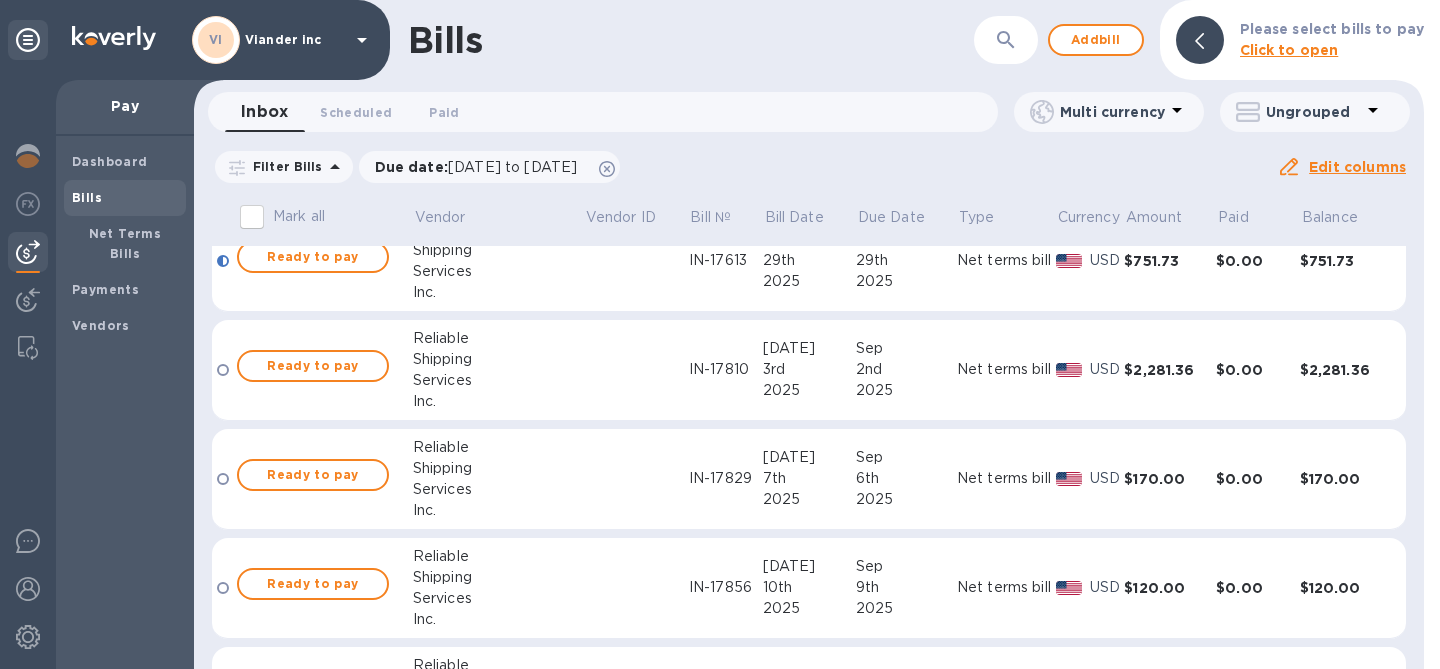scroll, scrollTop: 0, scrollLeft: 0, axis: both 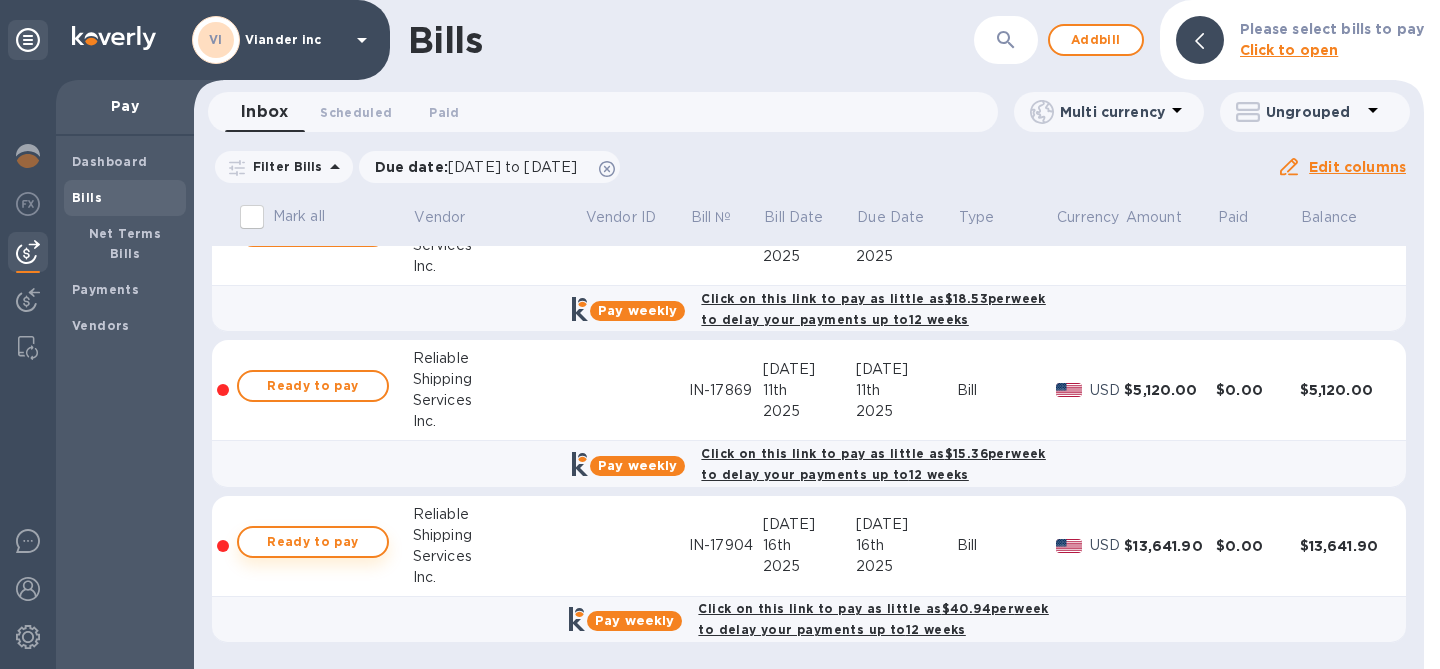 click on "Ready to pay" at bounding box center (313, 542) 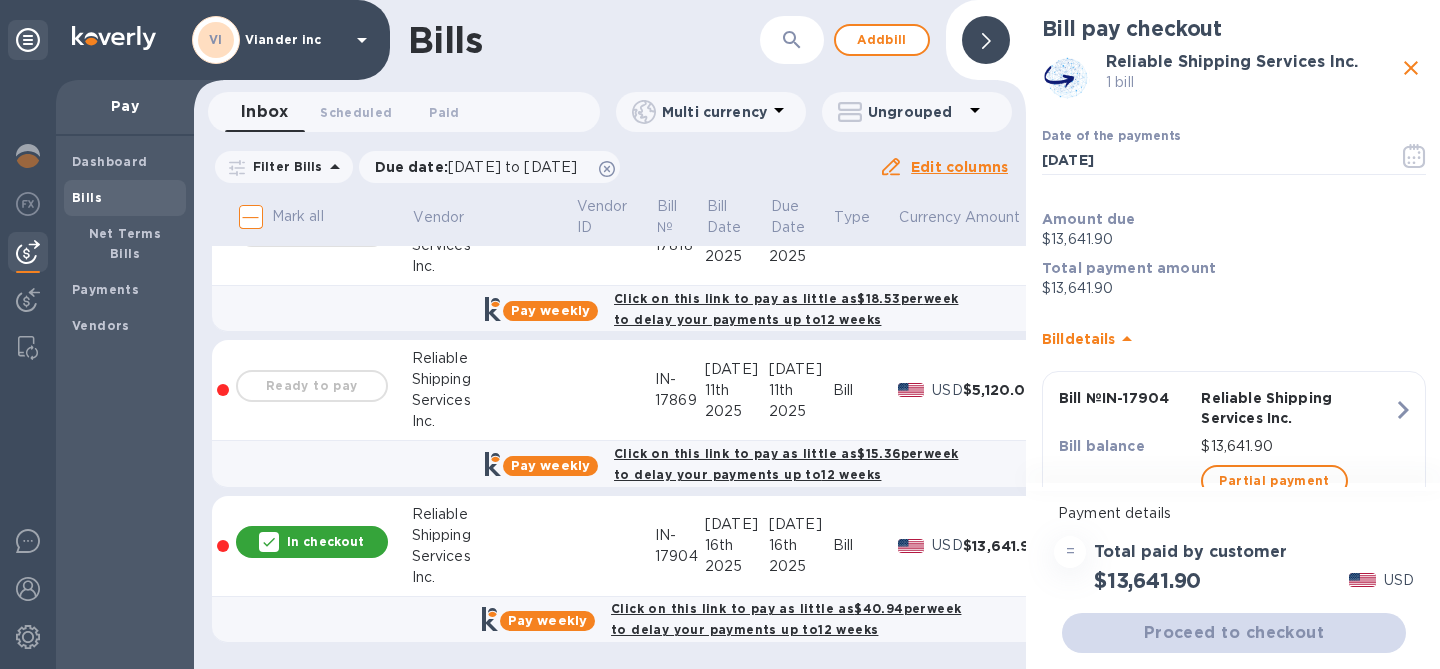 scroll, scrollTop: 69, scrollLeft: 0, axis: vertical 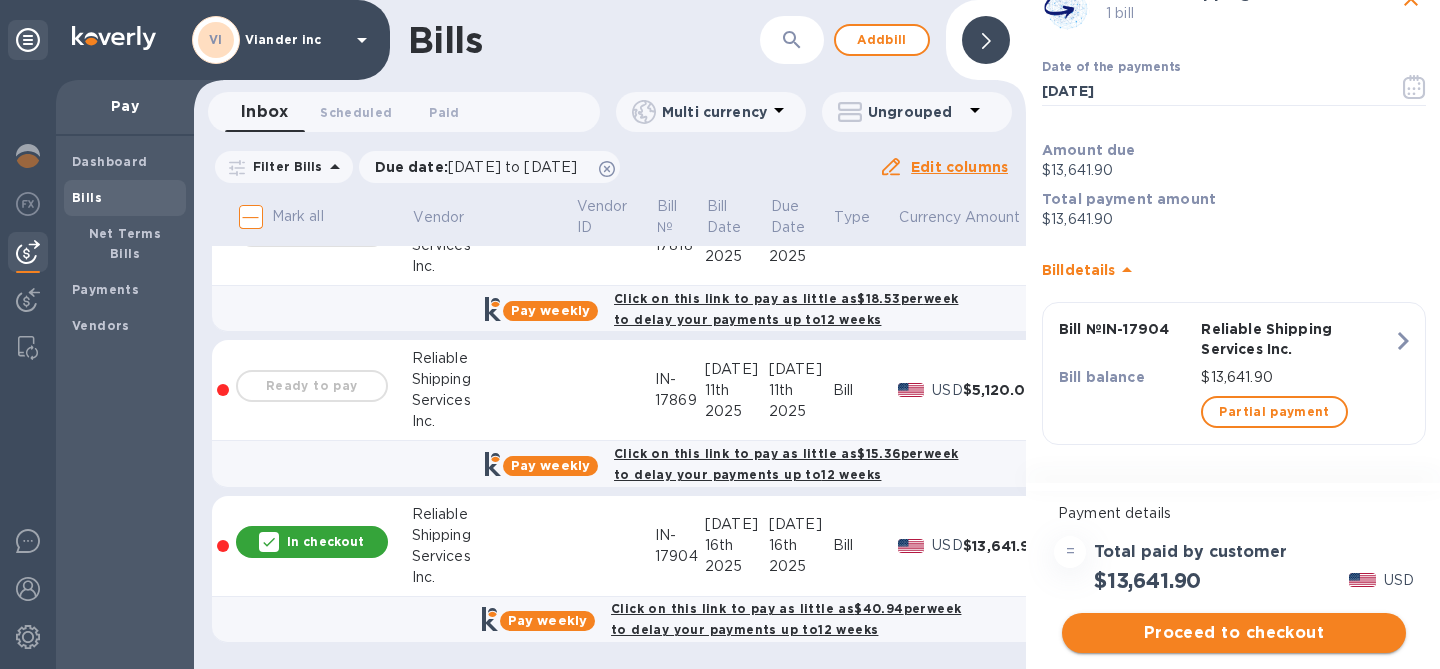 click on "Proceed to checkout" at bounding box center (1234, 633) 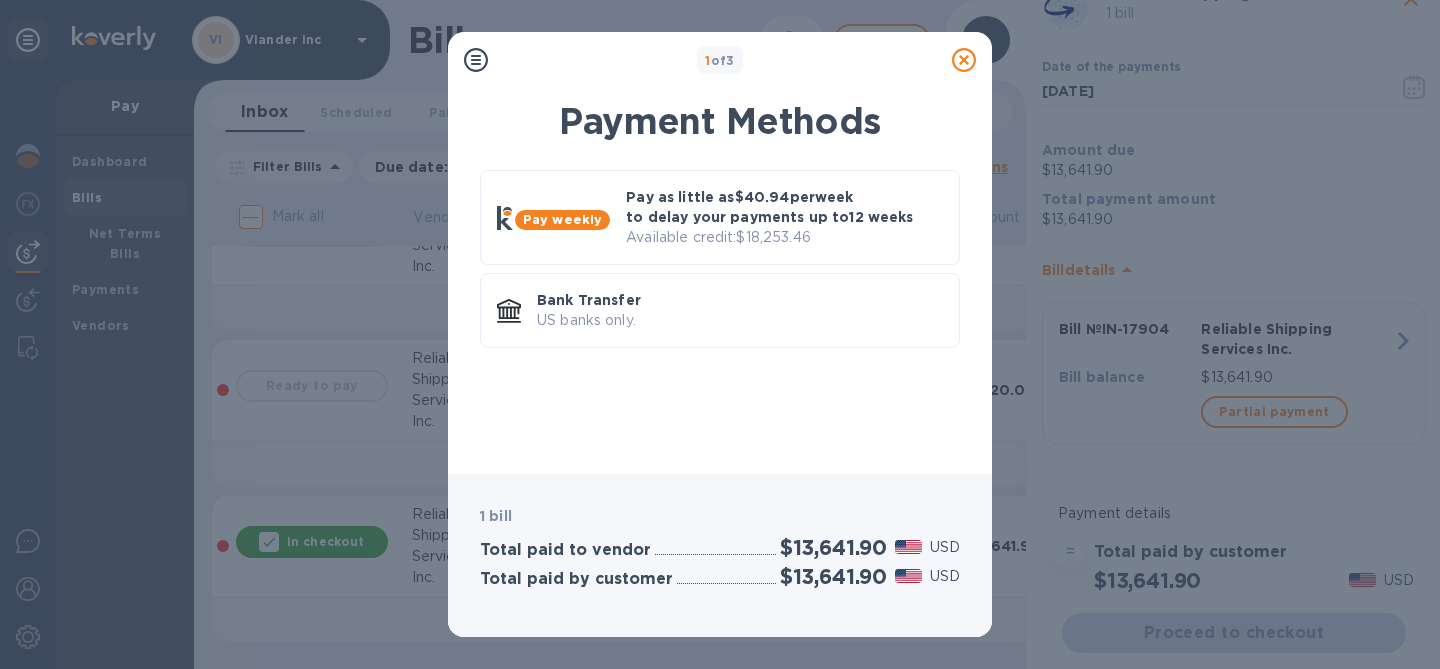 click at bounding box center [964, 60] 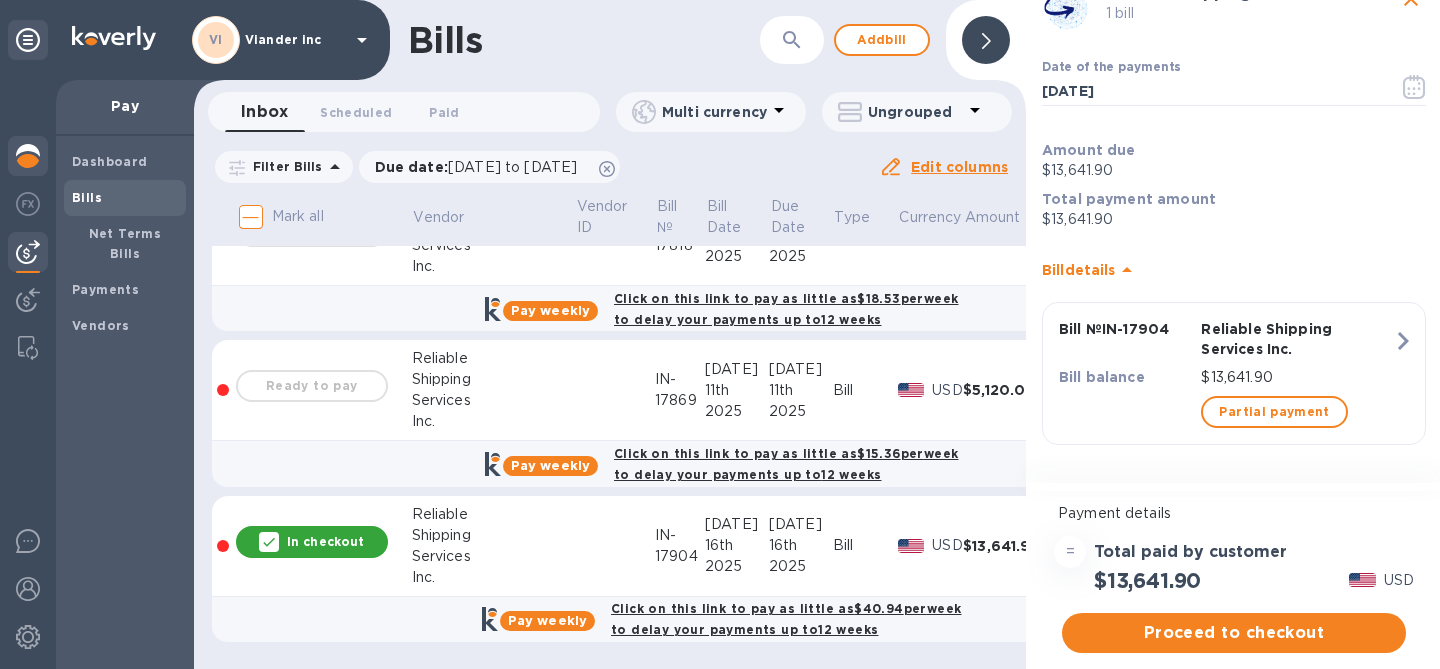 click at bounding box center [28, 156] 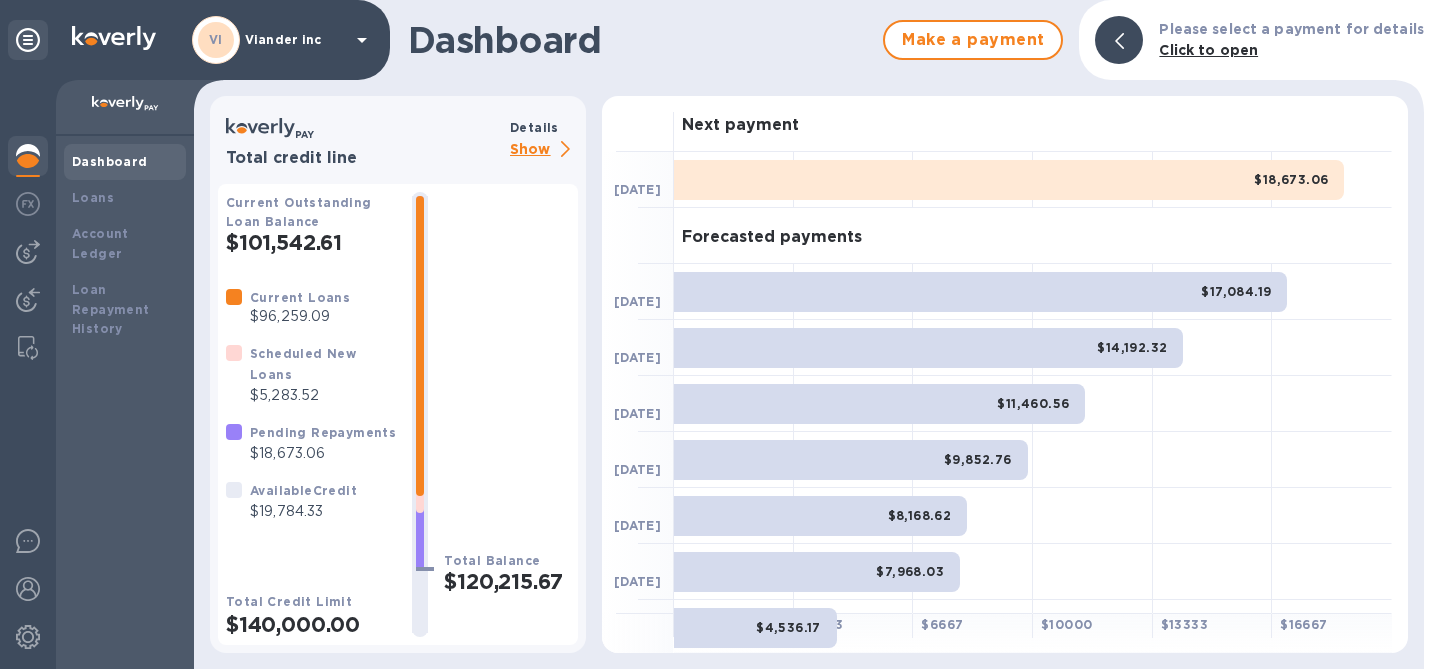 click on "Show" at bounding box center (544, 150) 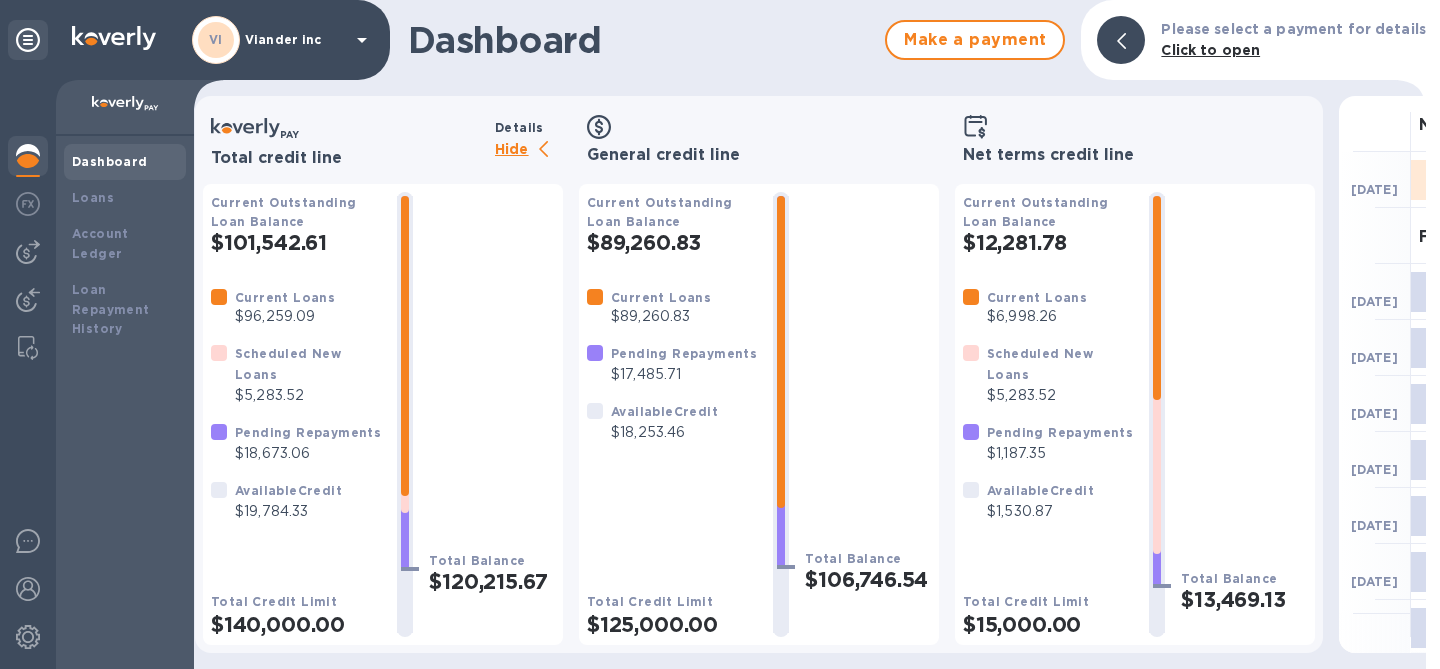 scroll, scrollTop: 0, scrollLeft: 0, axis: both 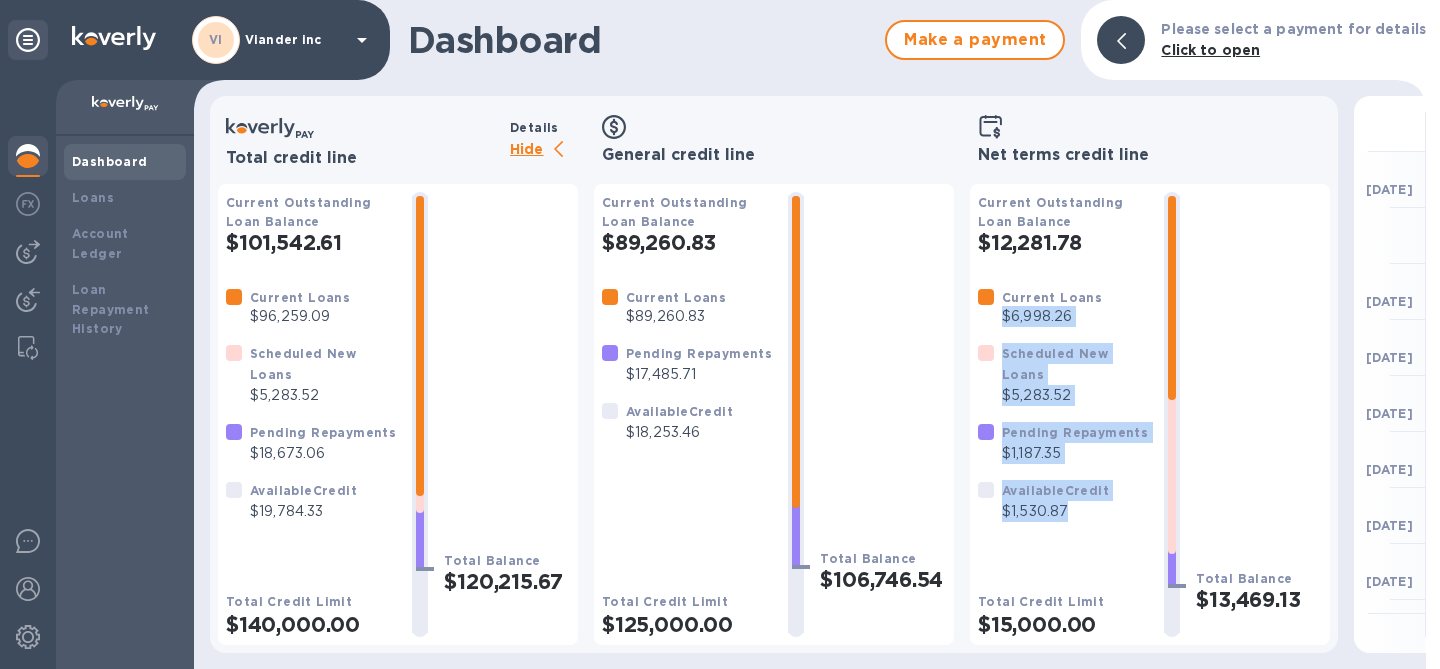 drag, startPoint x: 1109, startPoint y: 512, endPoint x: 998, endPoint y: 320, distance: 221.77692 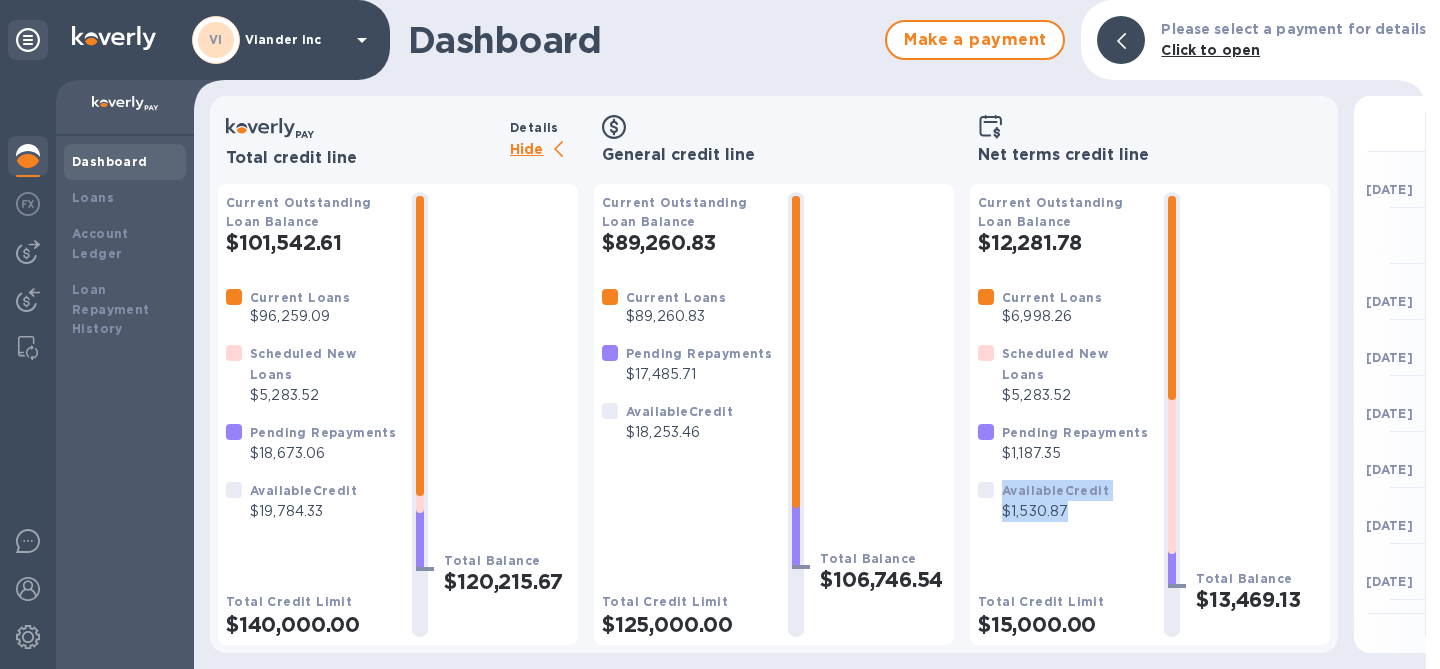 drag, startPoint x: 1074, startPoint y: 520, endPoint x: 990, endPoint y: 520, distance: 84 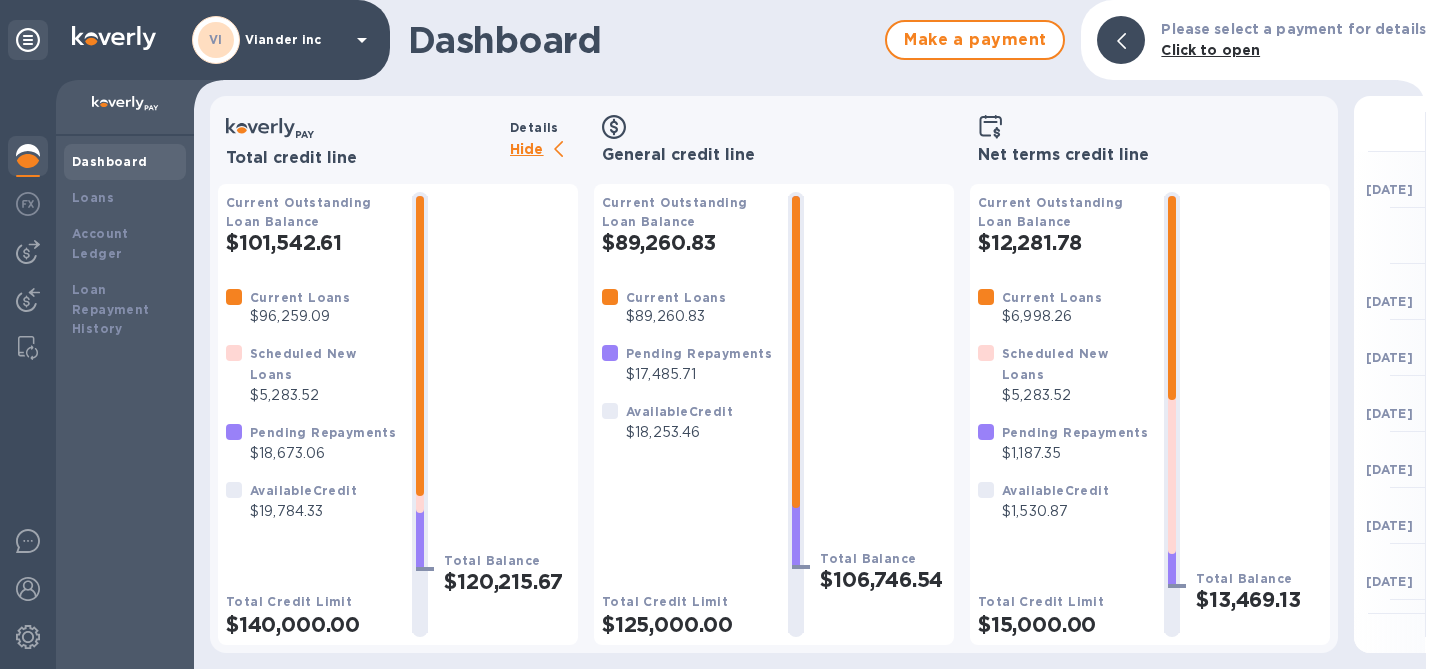 click on "Total Balance $106,746.54" at bounding box center [883, 414] 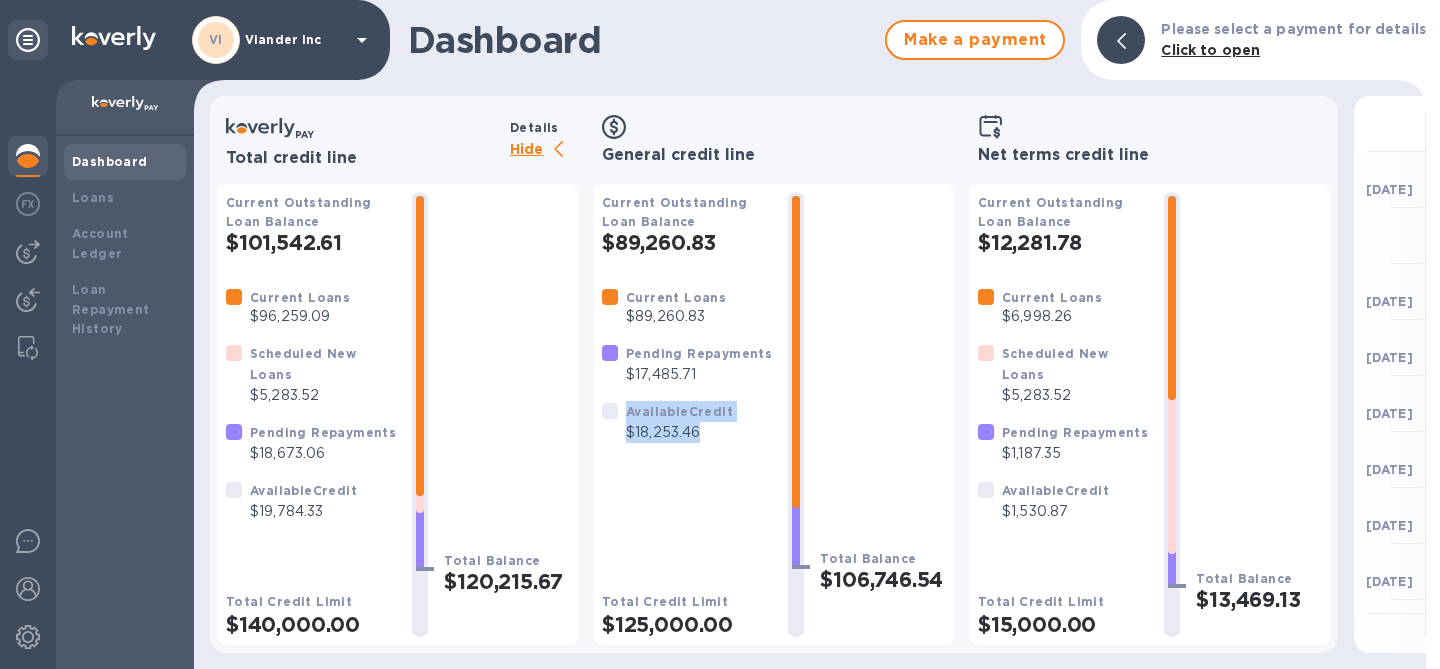 drag, startPoint x: 703, startPoint y: 428, endPoint x: 620, endPoint y: 436, distance: 83.38465 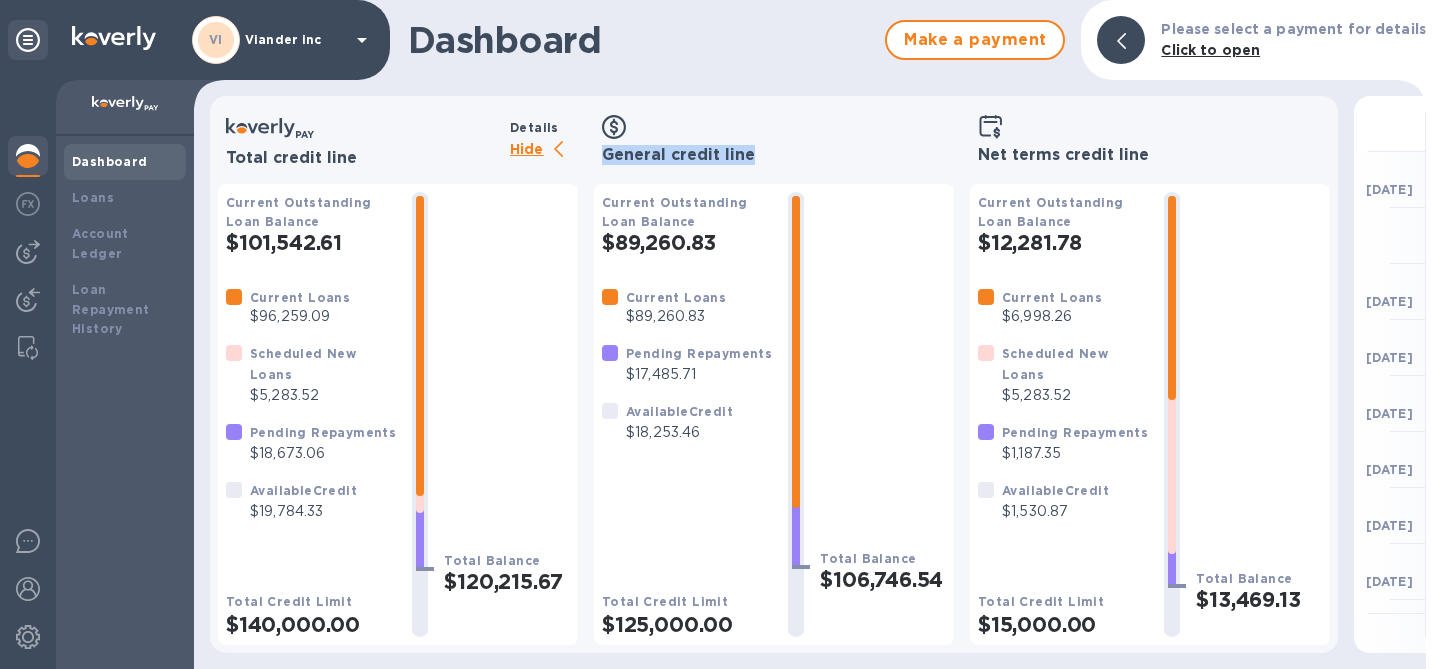 drag, startPoint x: 755, startPoint y: 153, endPoint x: 602, endPoint y: 157, distance: 153.05228 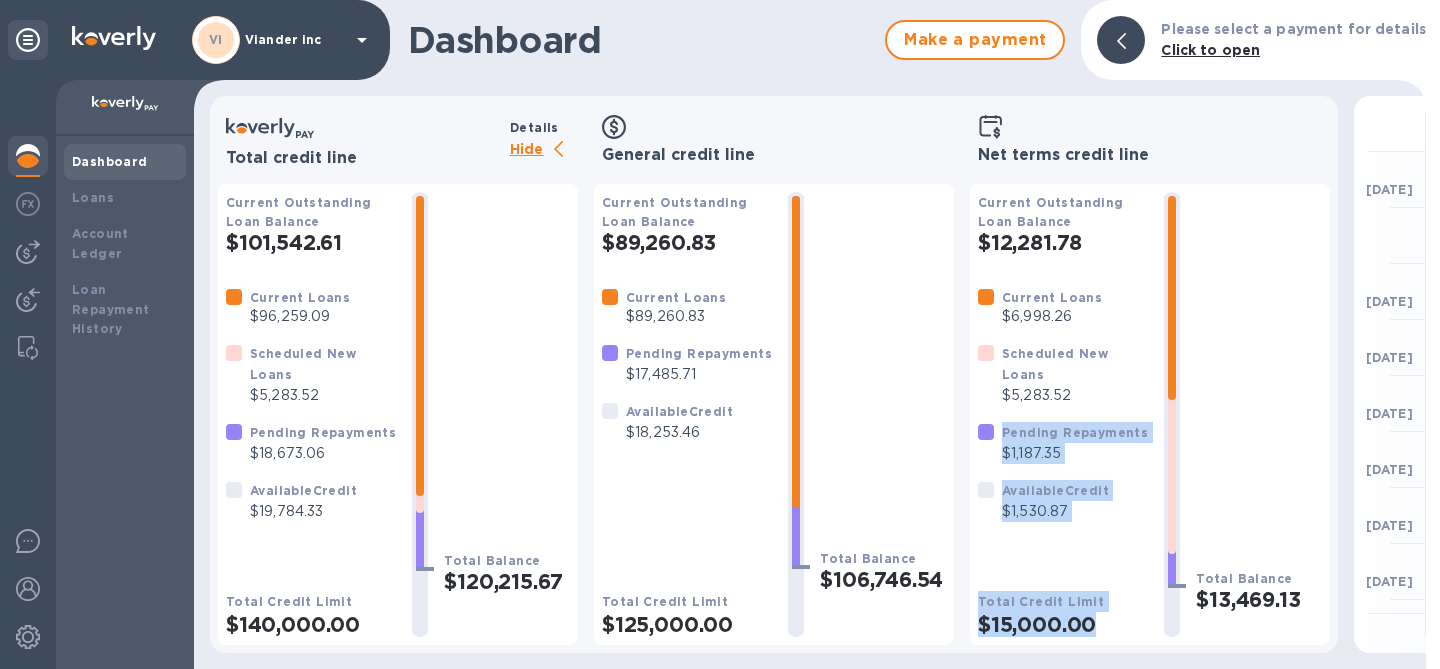 drag, startPoint x: 1142, startPoint y: 436, endPoint x: 1000, endPoint y: 426, distance: 142.35168 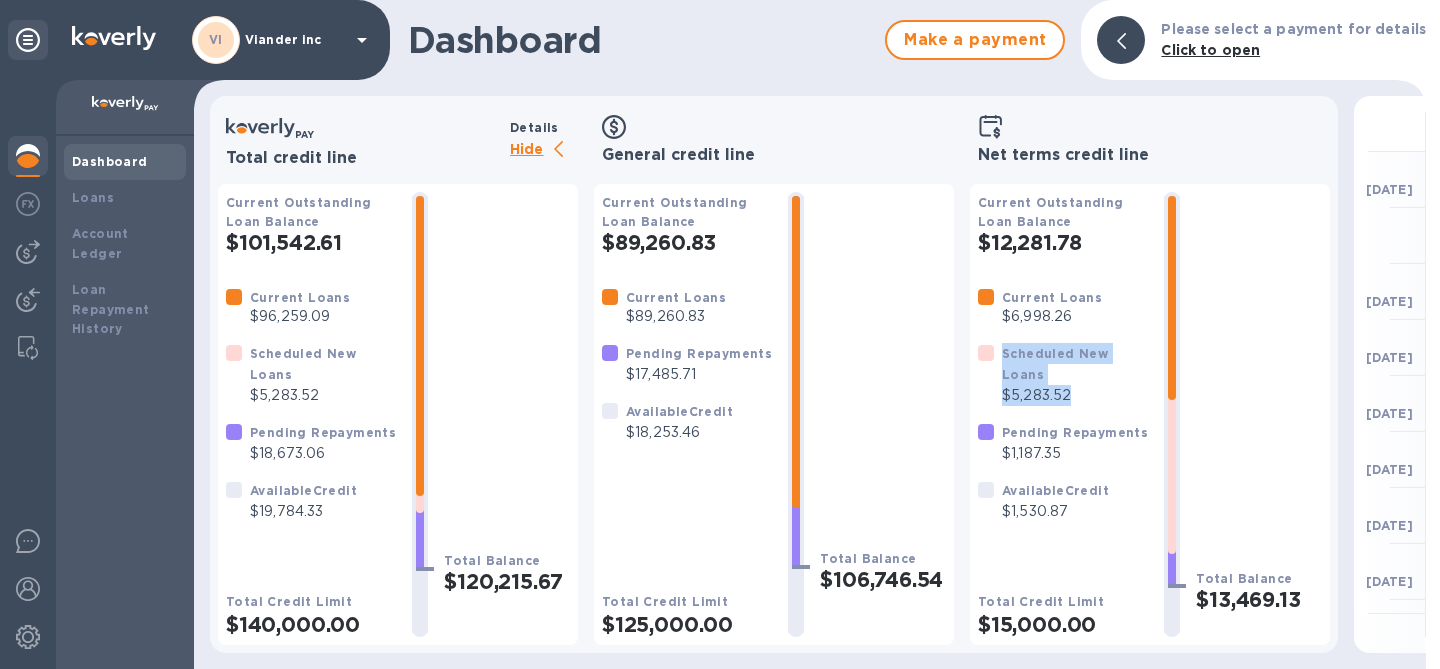 drag, startPoint x: 1077, startPoint y: 394, endPoint x: 1004, endPoint y: 345, distance: 87.92042 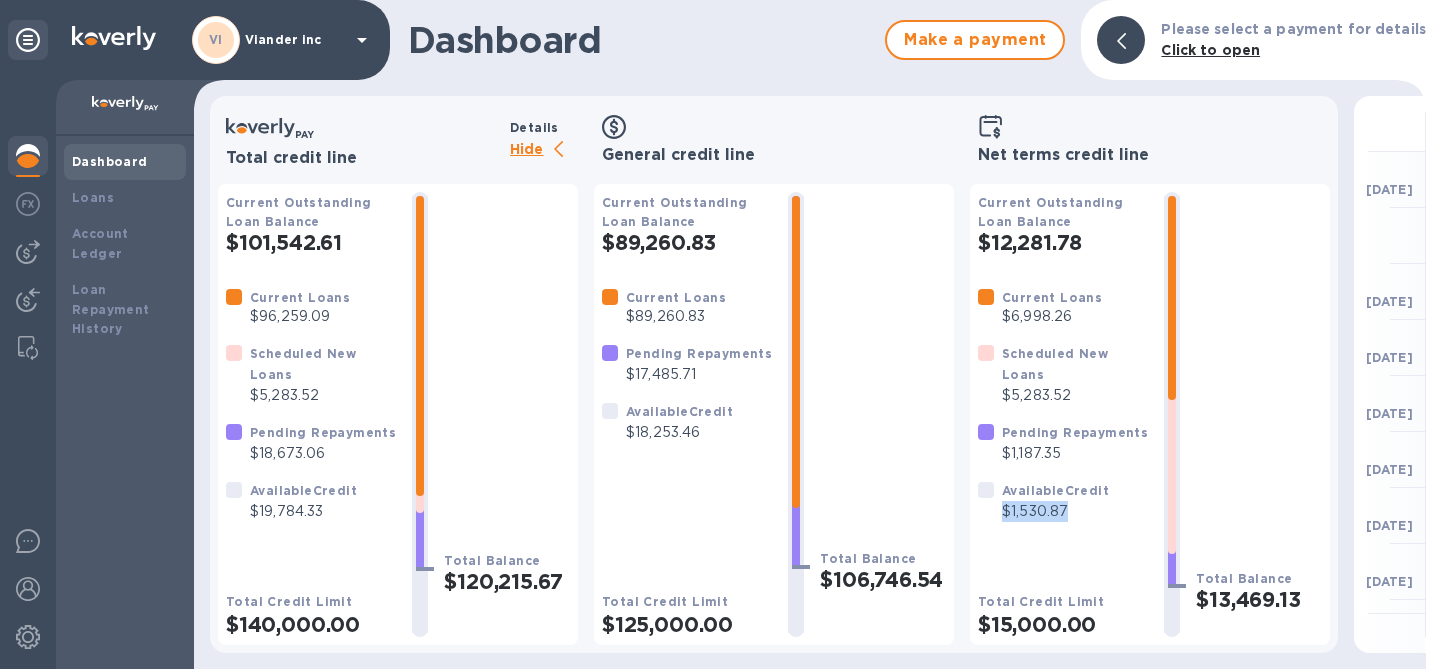drag, startPoint x: 1074, startPoint y: 511, endPoint x: 1000, endPoint y: 511, distance: 74 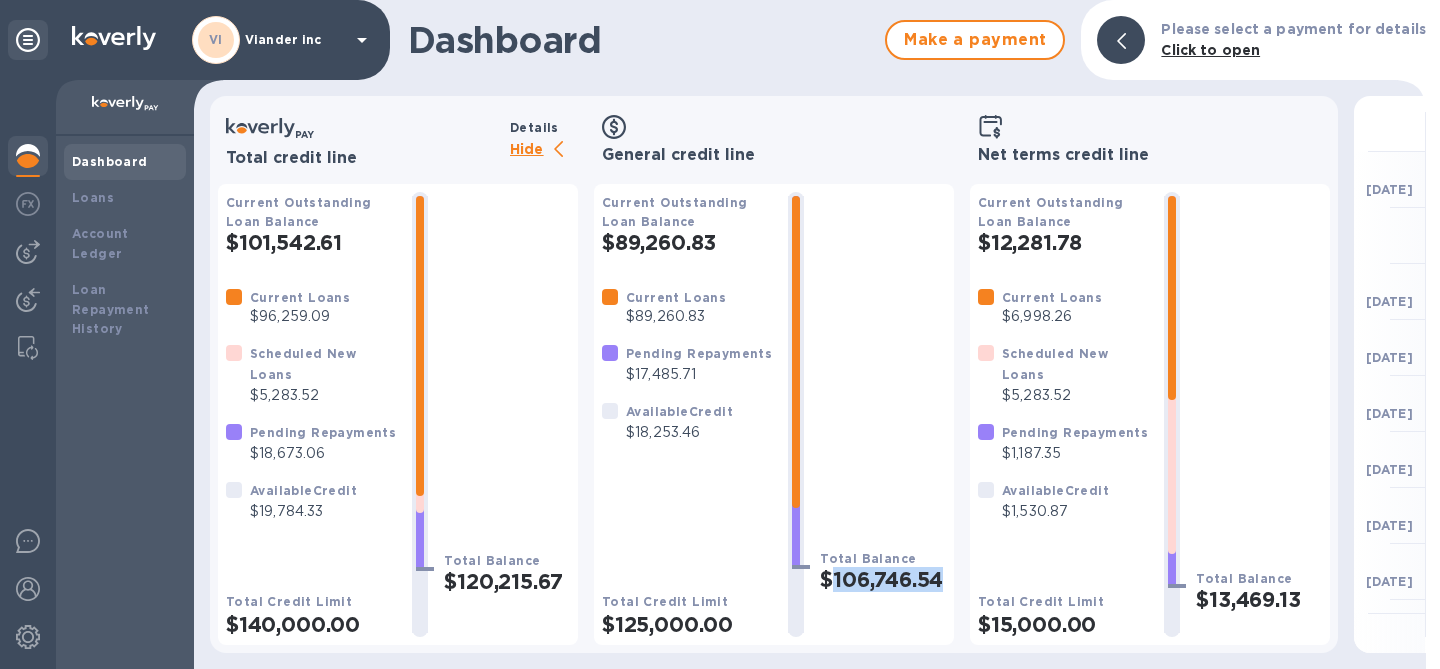 drag, startPoint x: 826, startPoint y: 564, endPoint x: 936, endPoint y: 564, distance: 110 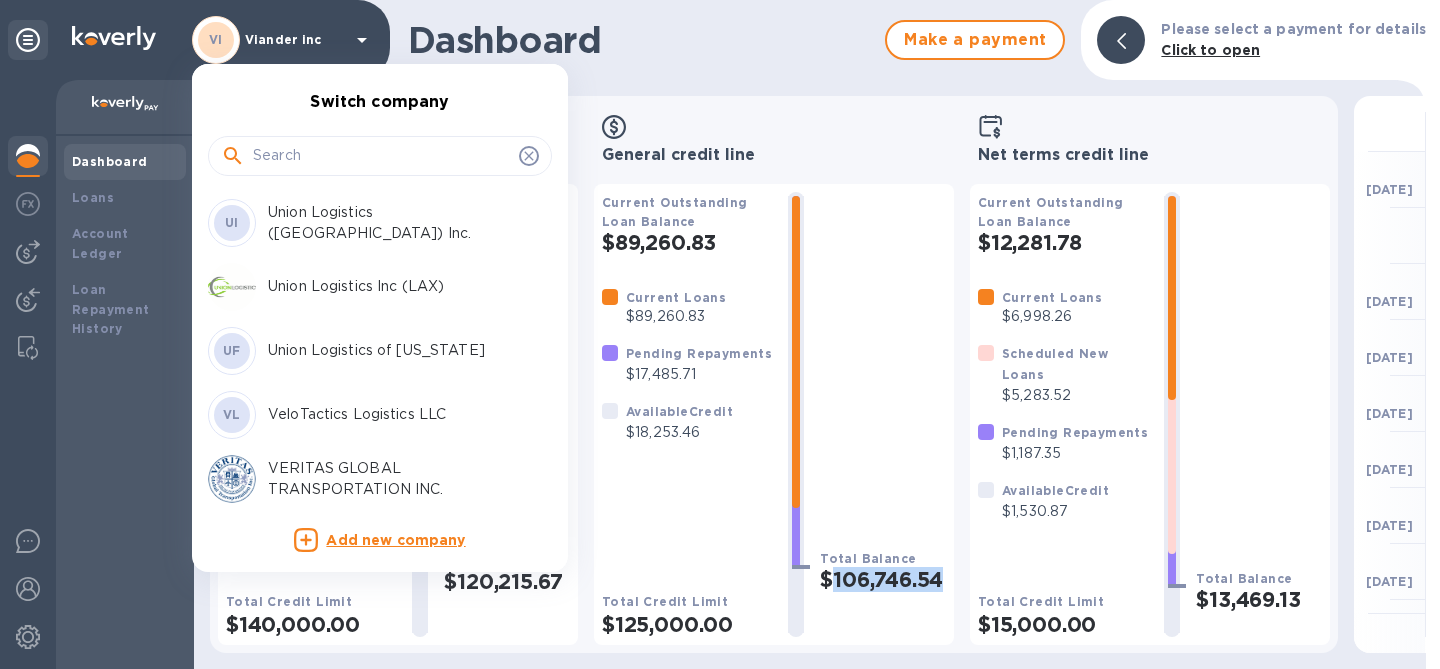 scroll, scrollTop: 7653, scrollLeft: 0, axis: vertical 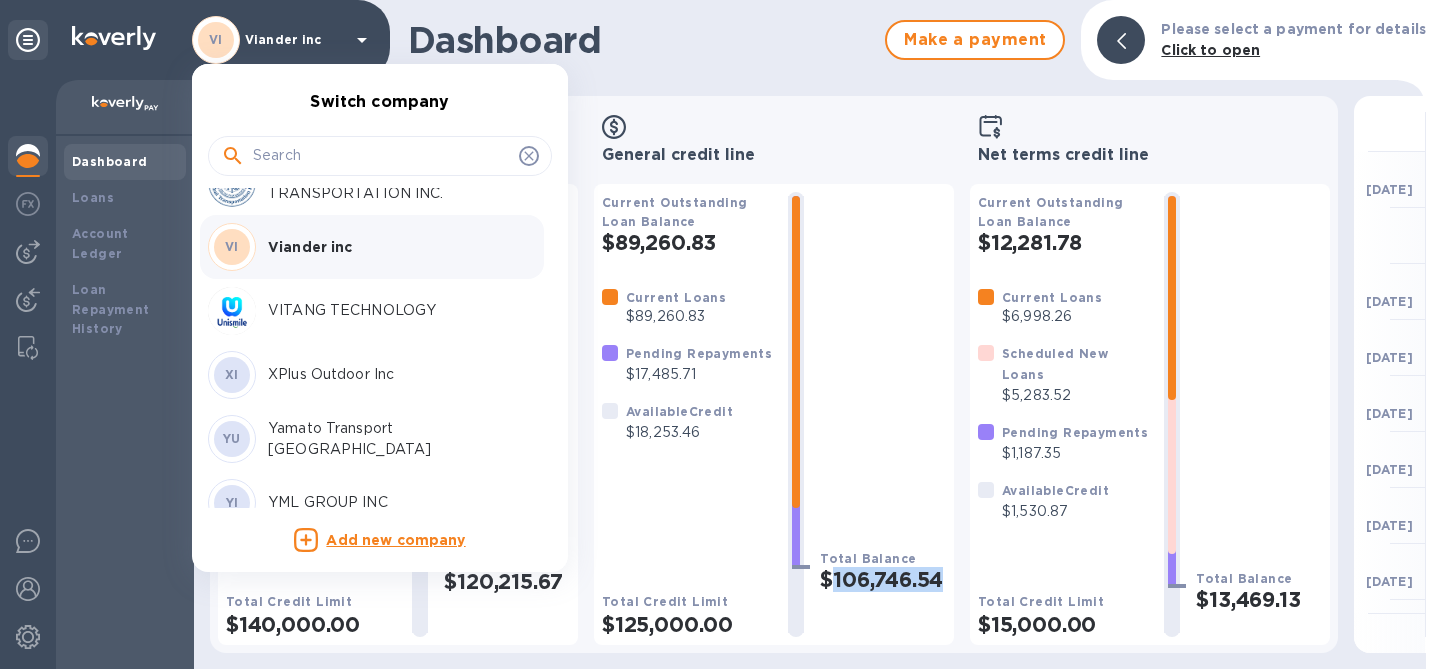 click at bounding box center [382, 156] 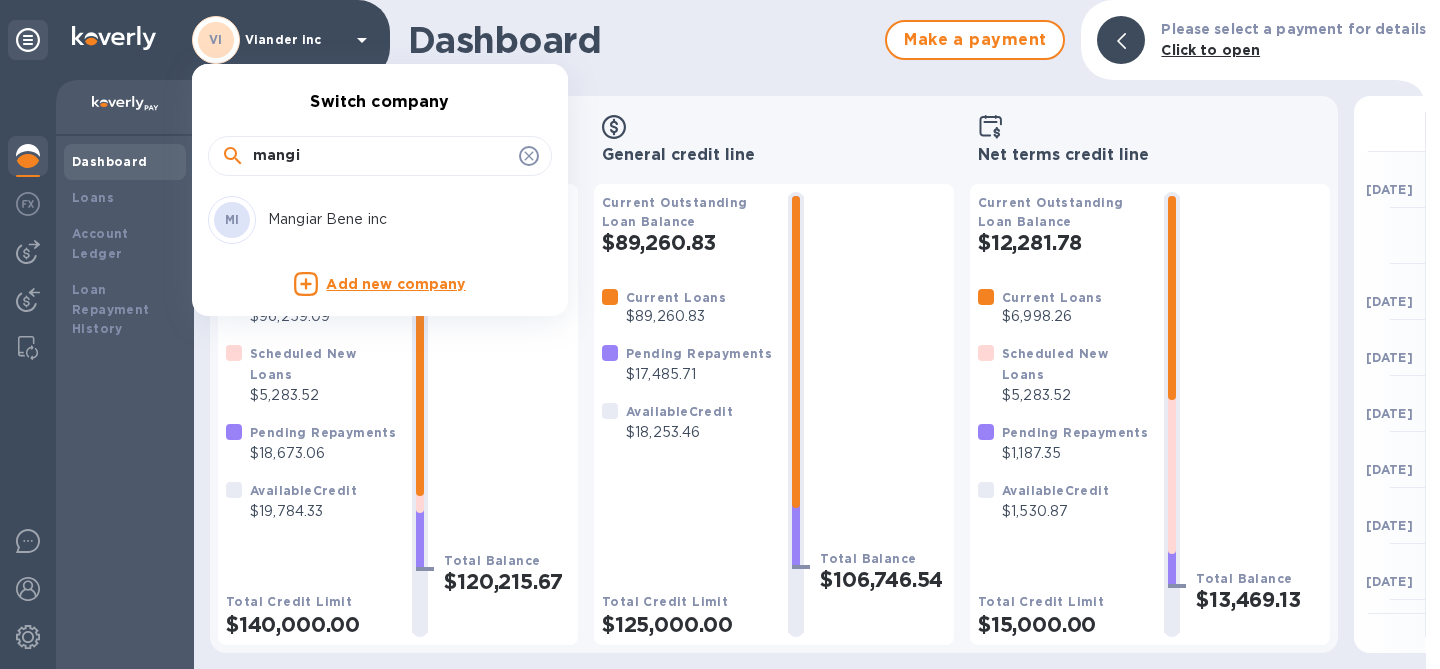 scroll, scrollTop: 0, scrollLeft: 0, axis: both 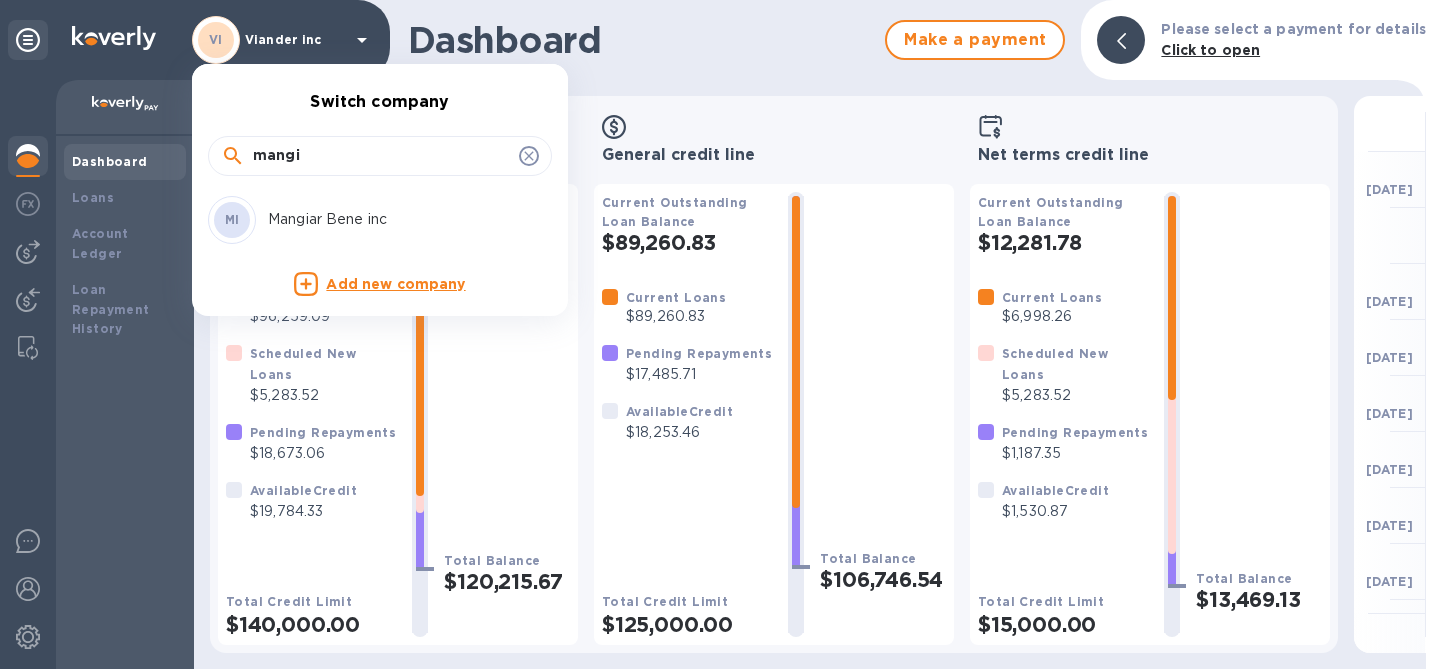 type on "mangi" 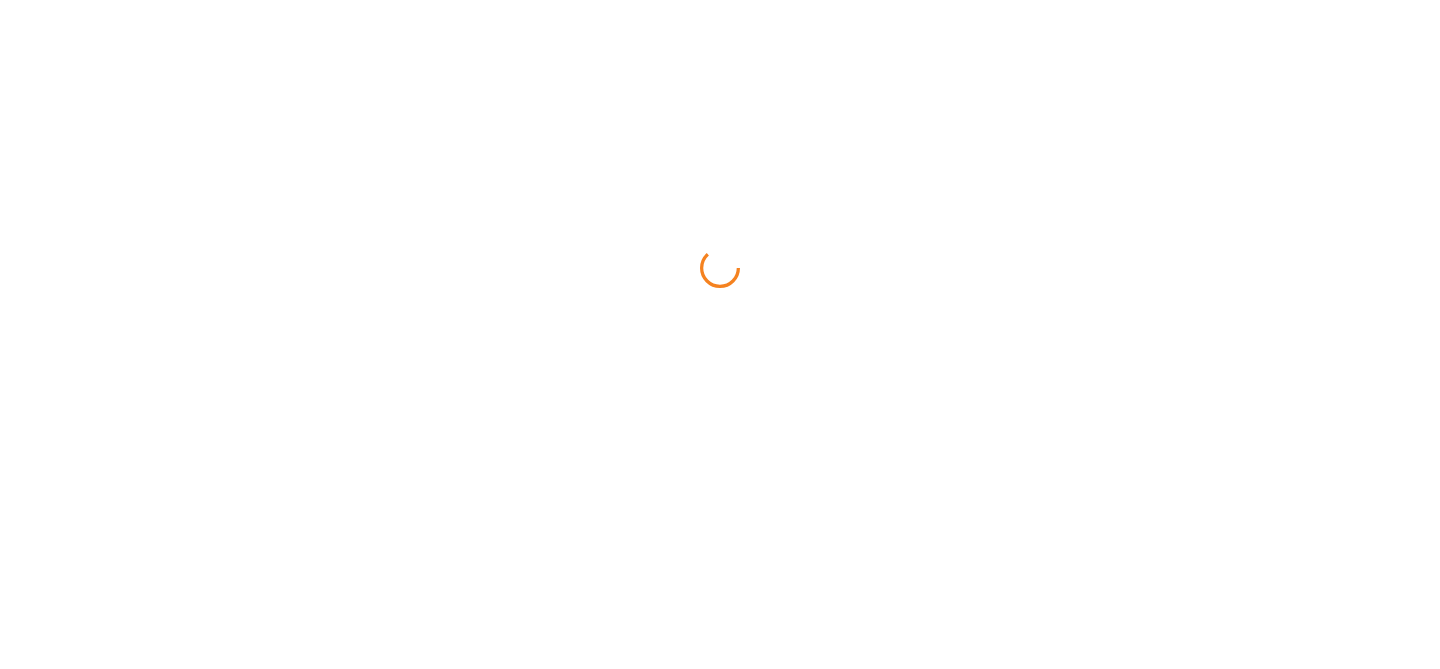 scroll, scrollTop: 0, scrollLeft: 0, axis: both 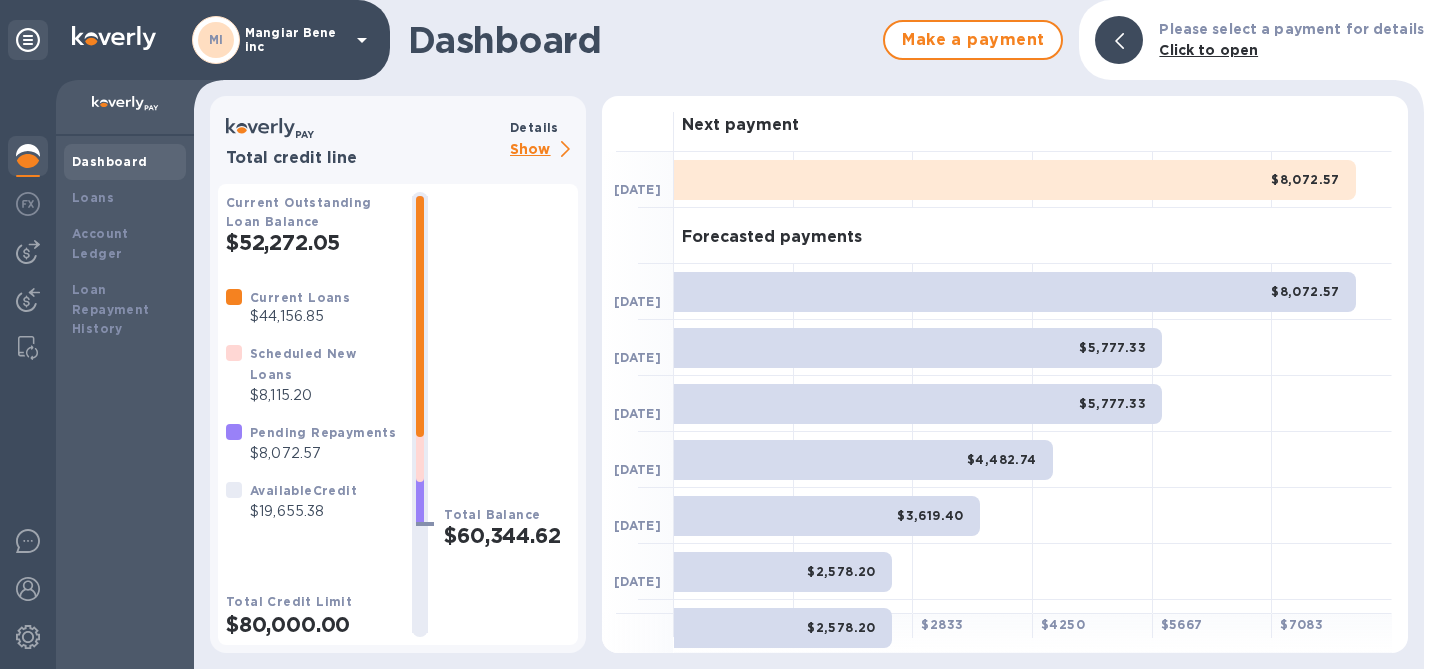 click on "Mangiar Bene inc" at bounding box center (295, 40) 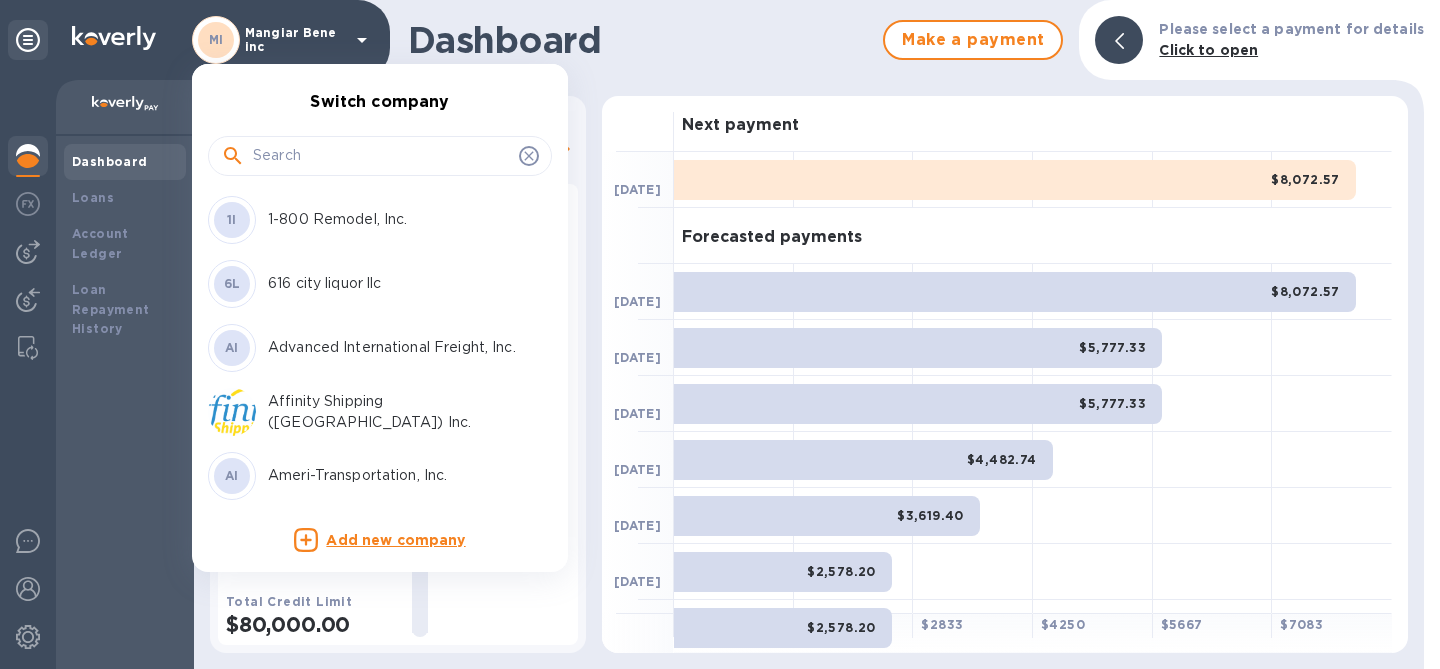 click at bounding box center [382, 156] 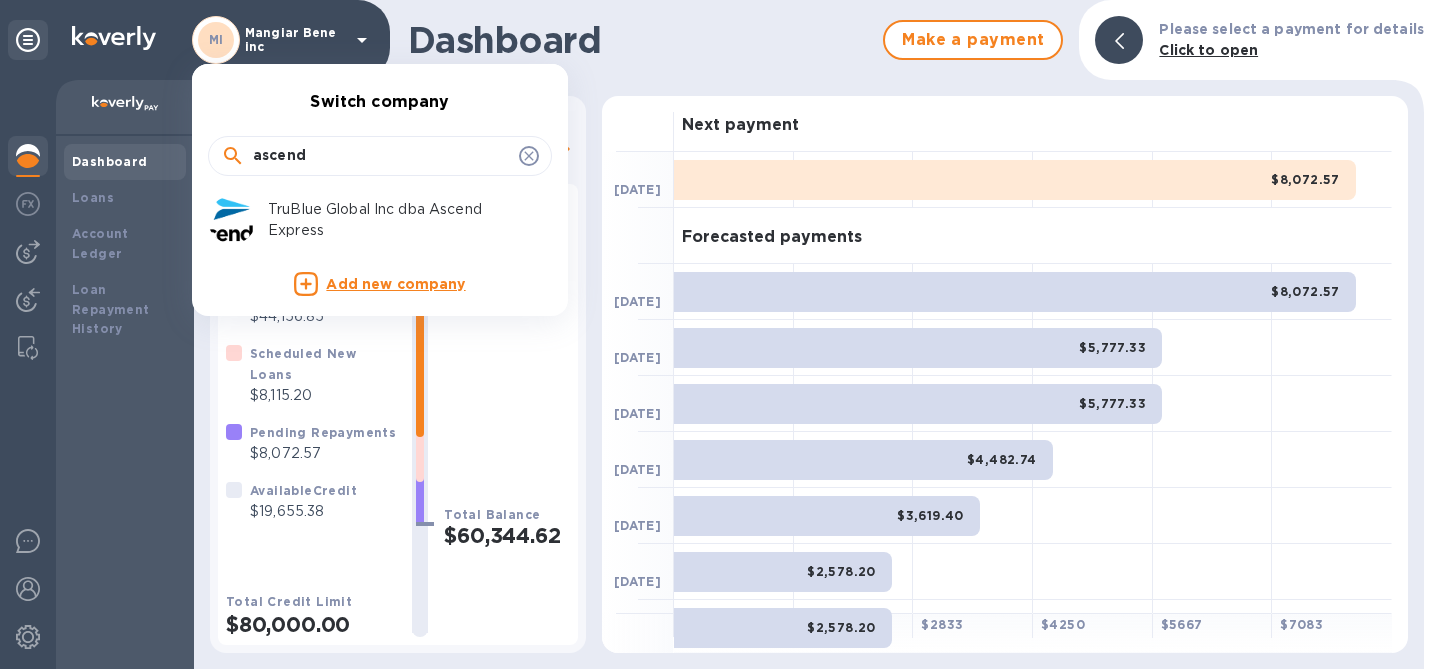 type on "ascend" 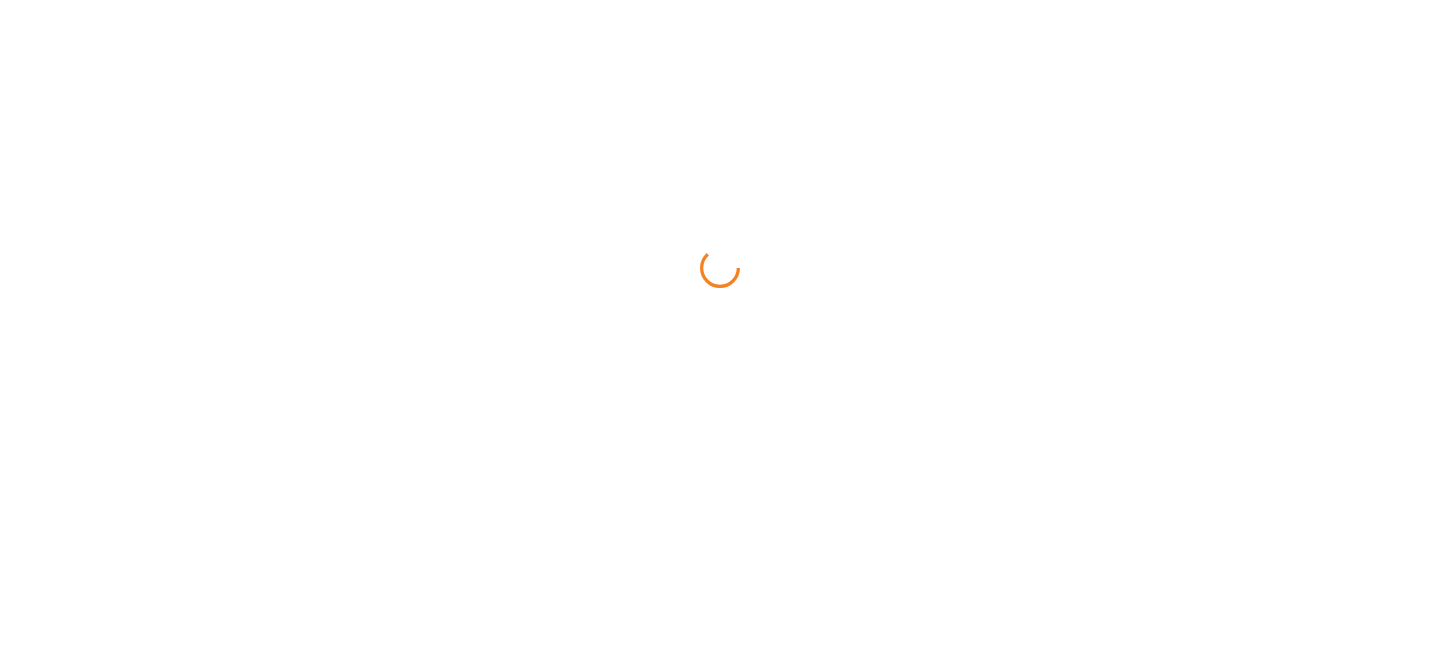 scroll, scrollTop: 0, scrollLeft: 0, axis: both 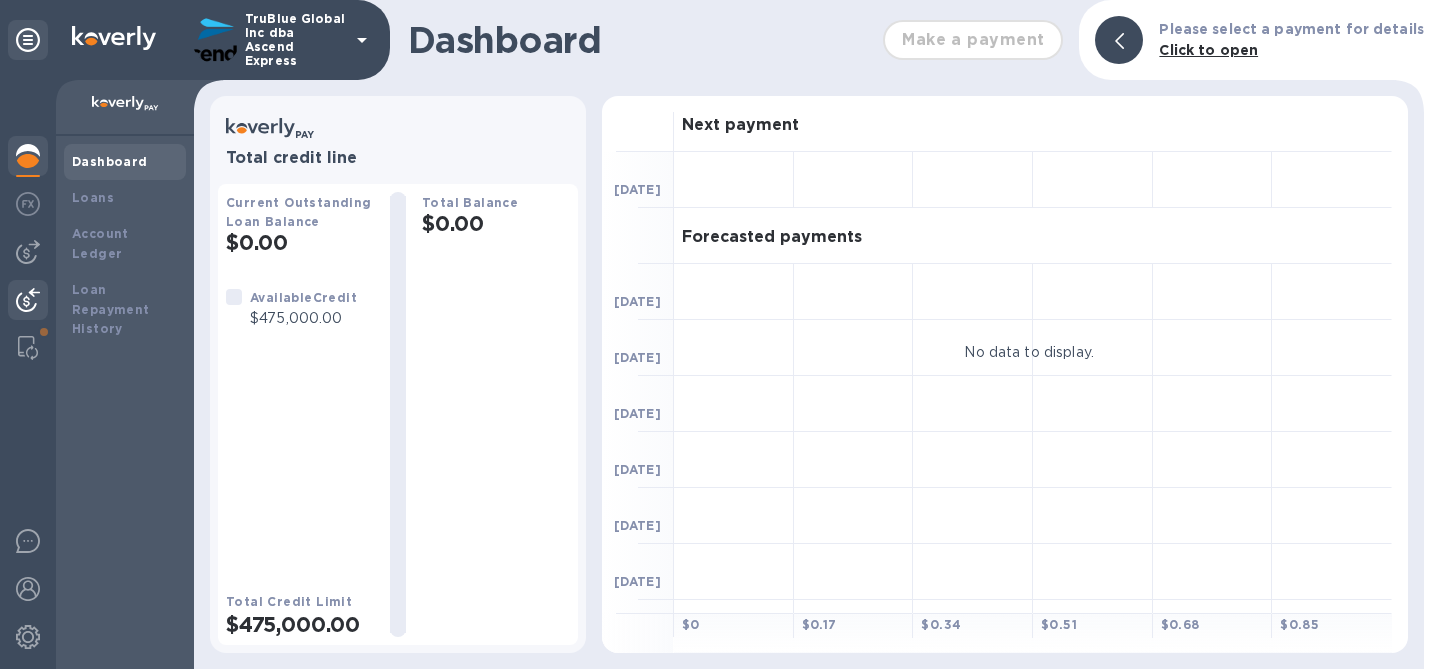 click at bounding box center (28, 302) 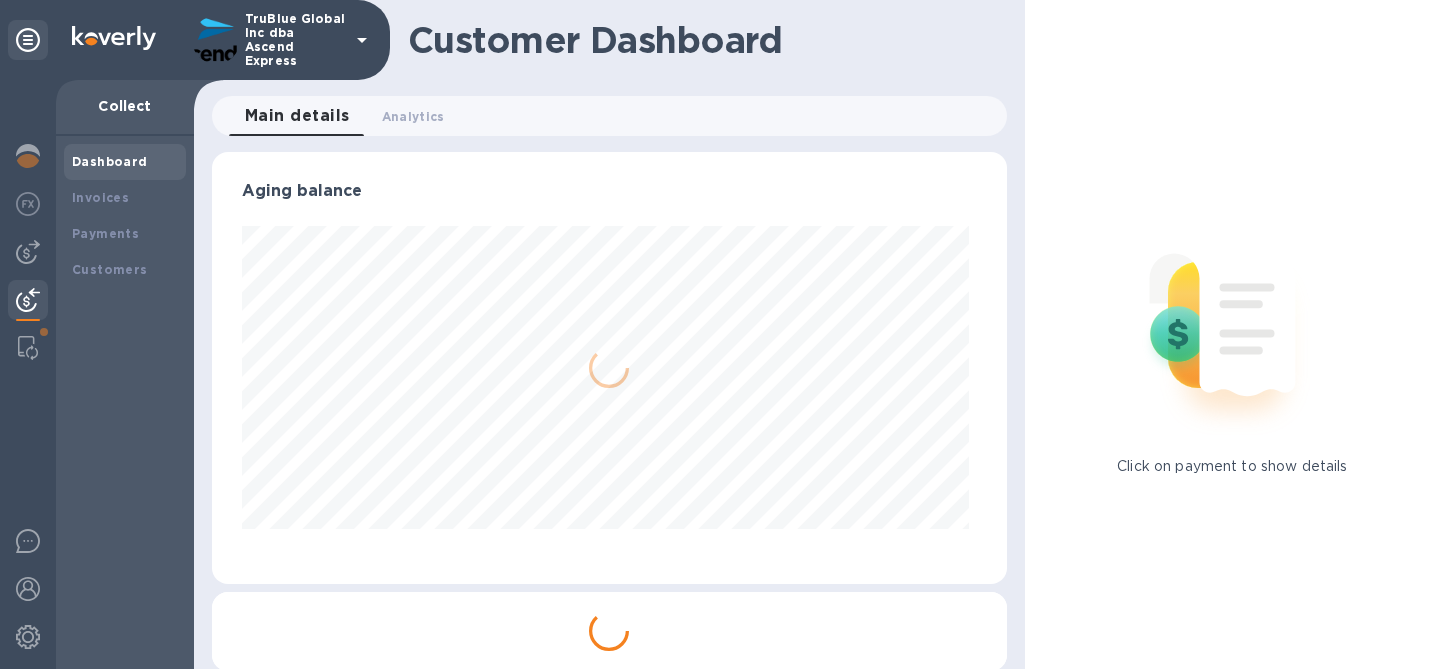 scroll, scrollTop: 999568, scrollLeft: 999213, axis: both 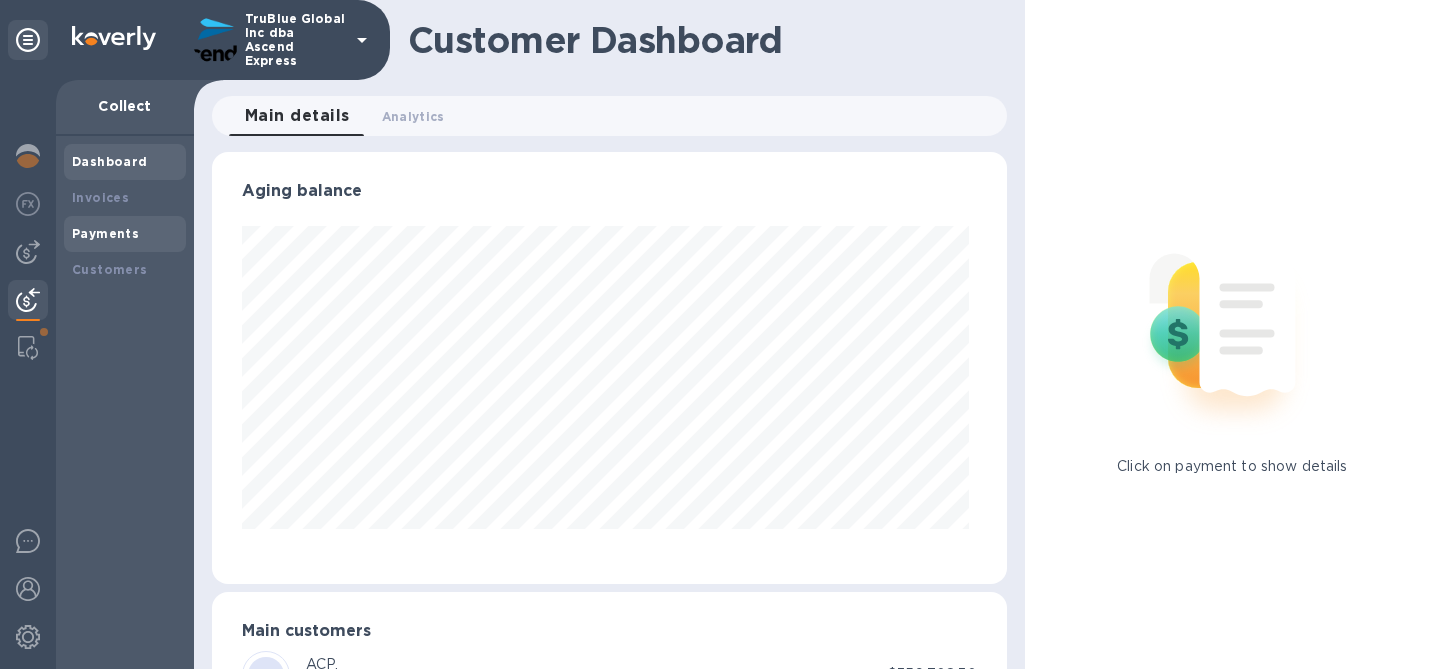 click on "Payments" at bounding box center (125, 234) 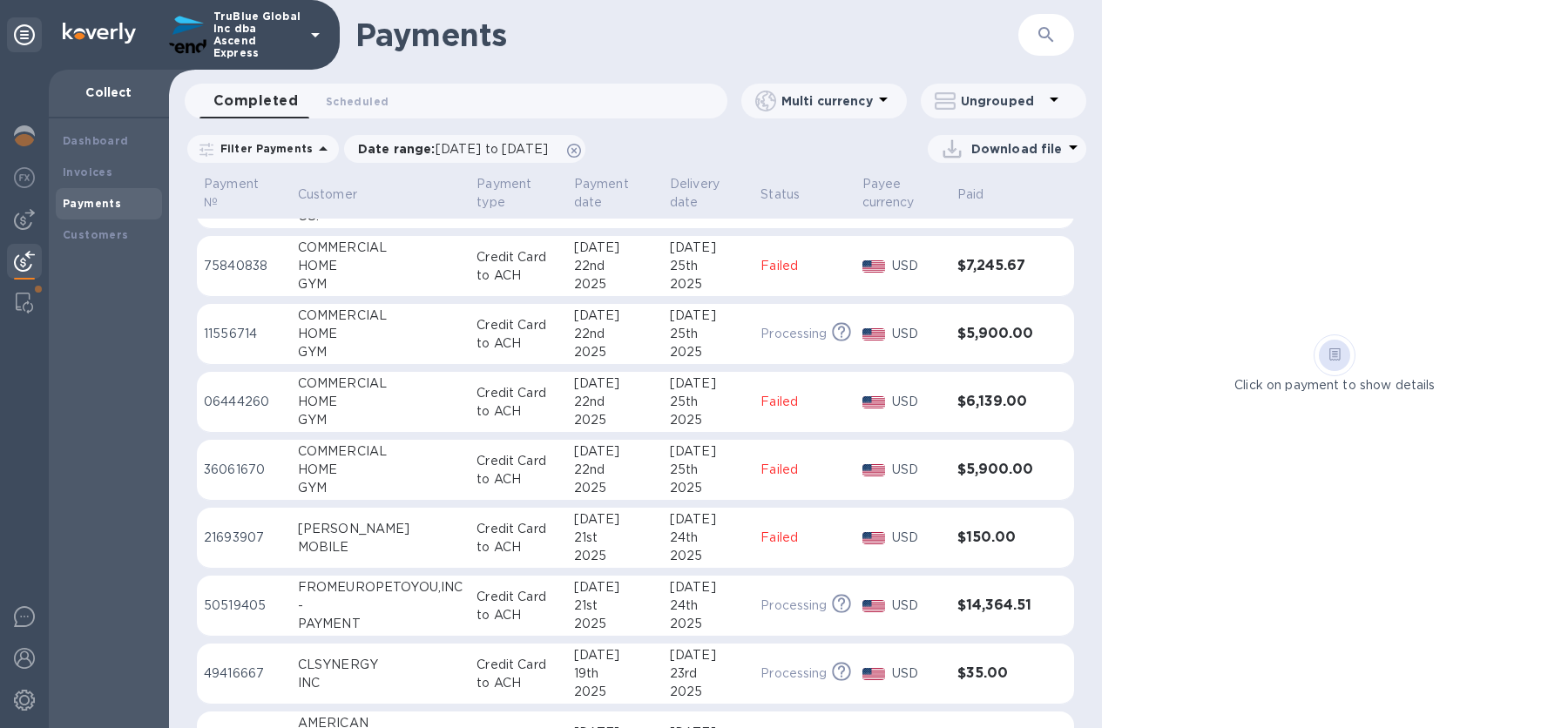 scroll, scrollTop: 90, scrollLeft: 0, axis: vertical 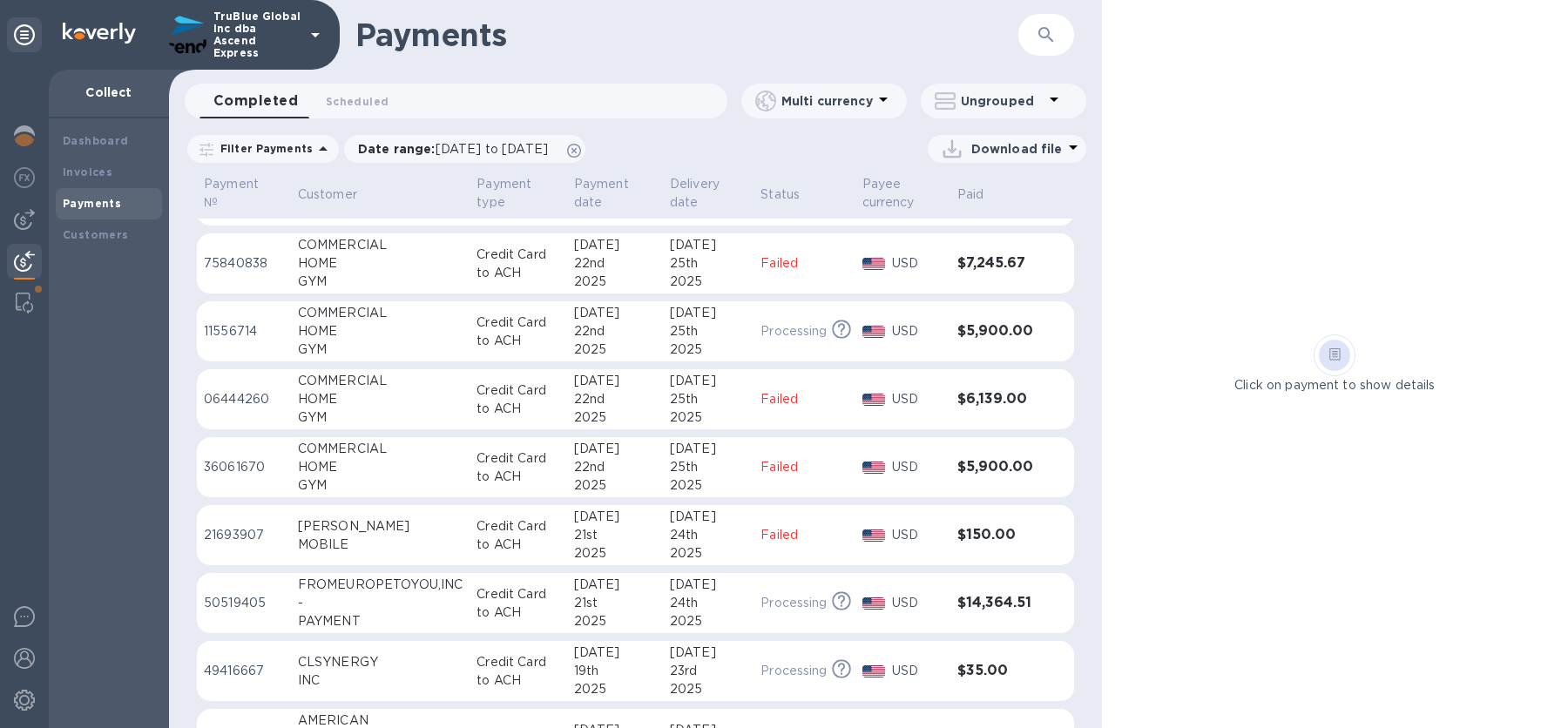 click on "22nd" at bounding box center (615, 263) 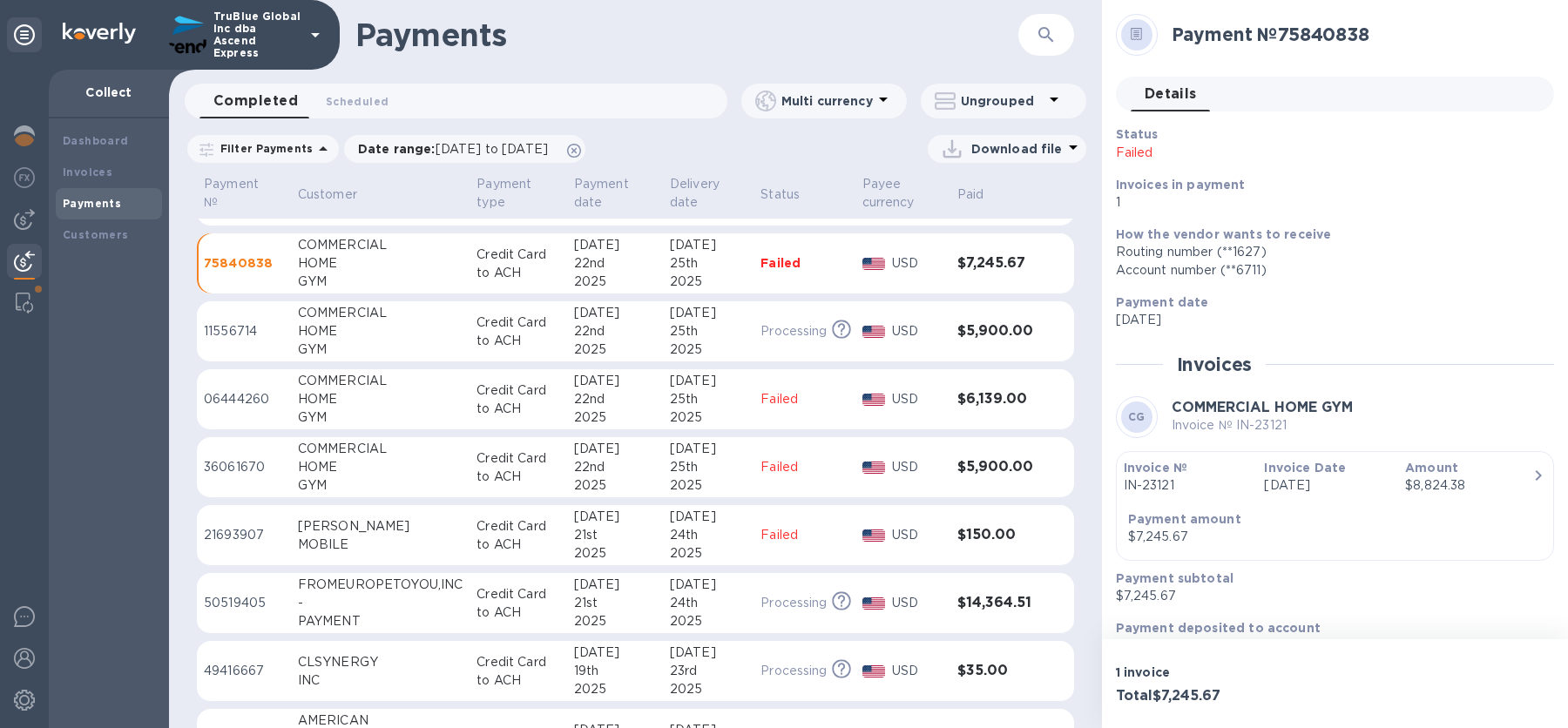 click on "22nd" at bounding box center [615, 331] 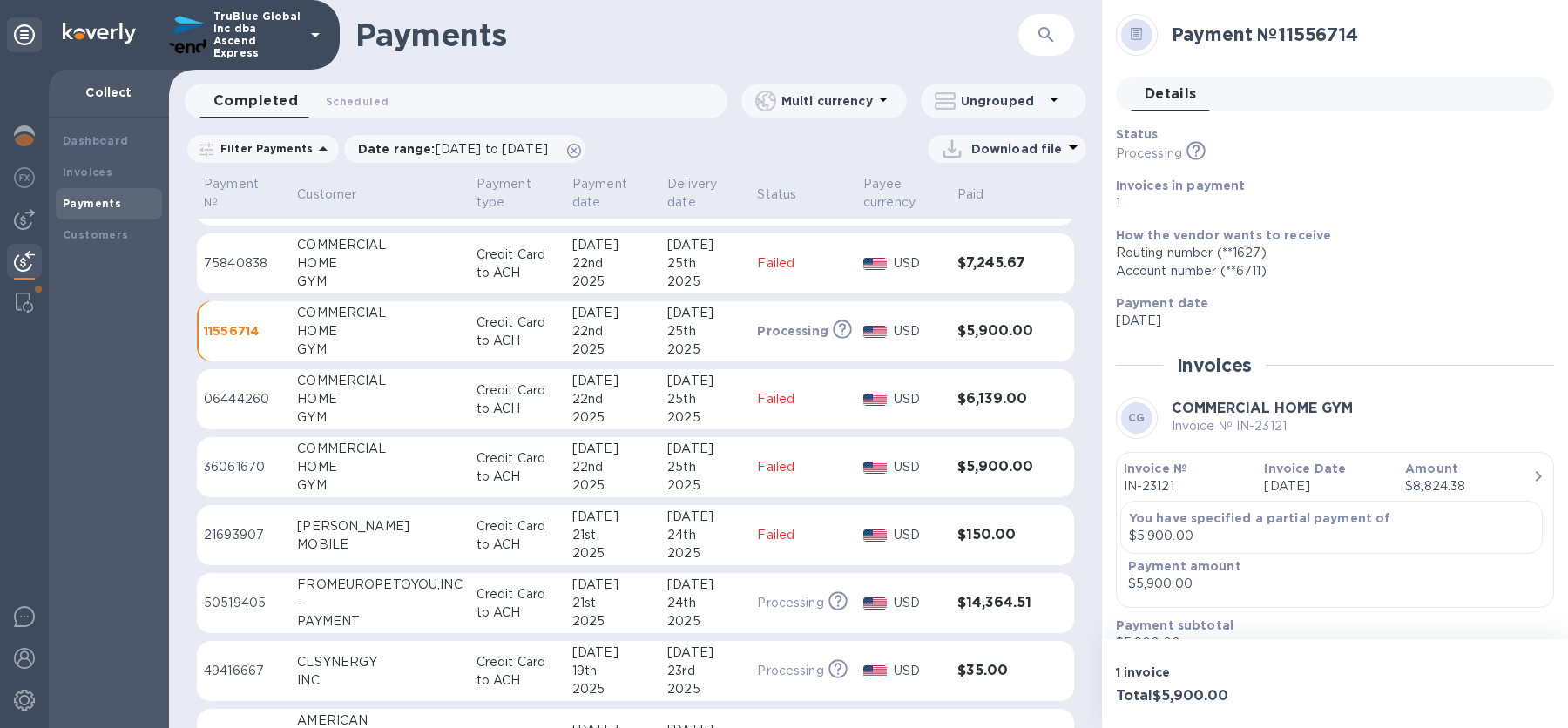 click on "22nd" at bounding box center (612, 399) 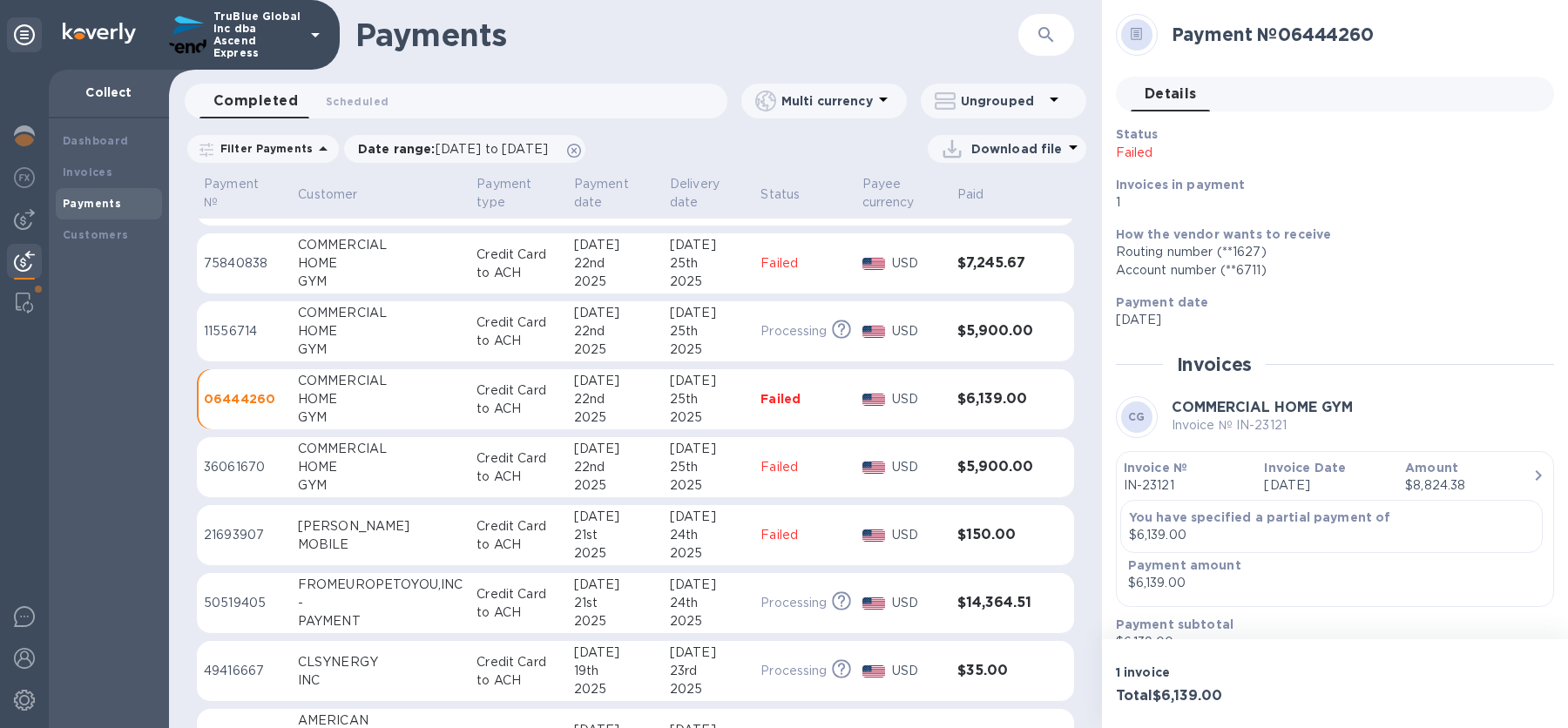click on "2025" at bounding box center (615, 349) 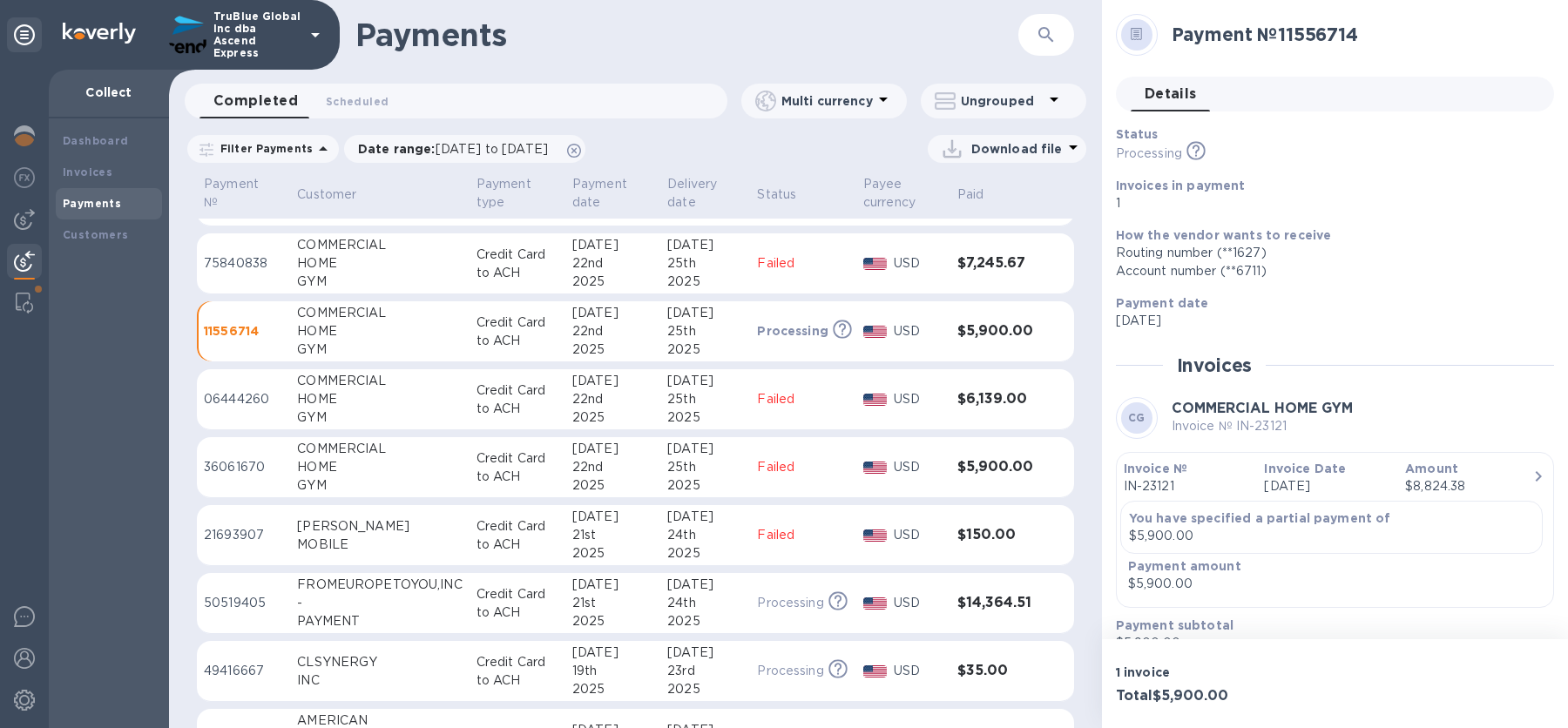 click on "22nd" at bounding box center (612, 399) 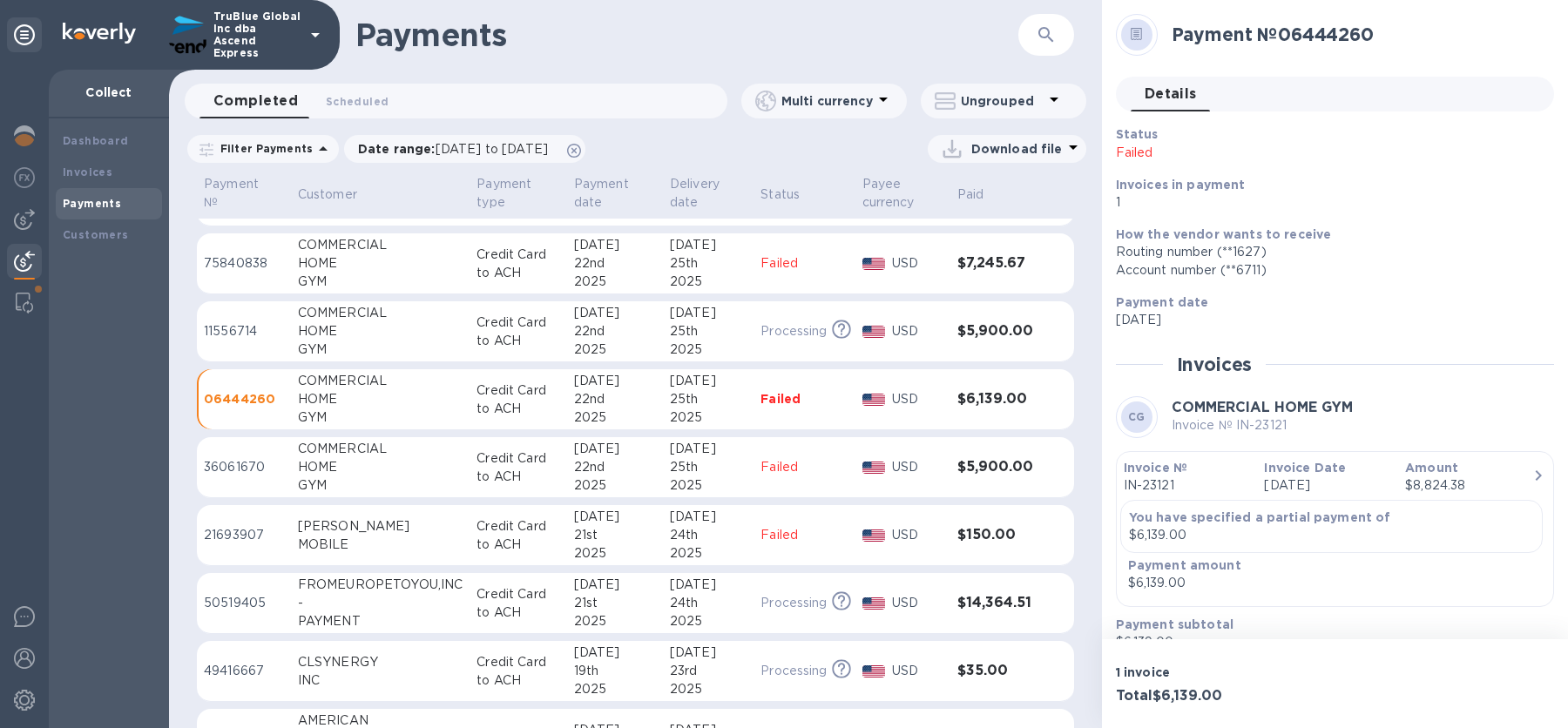 click on "22nd" at bounding box center [615, 467] 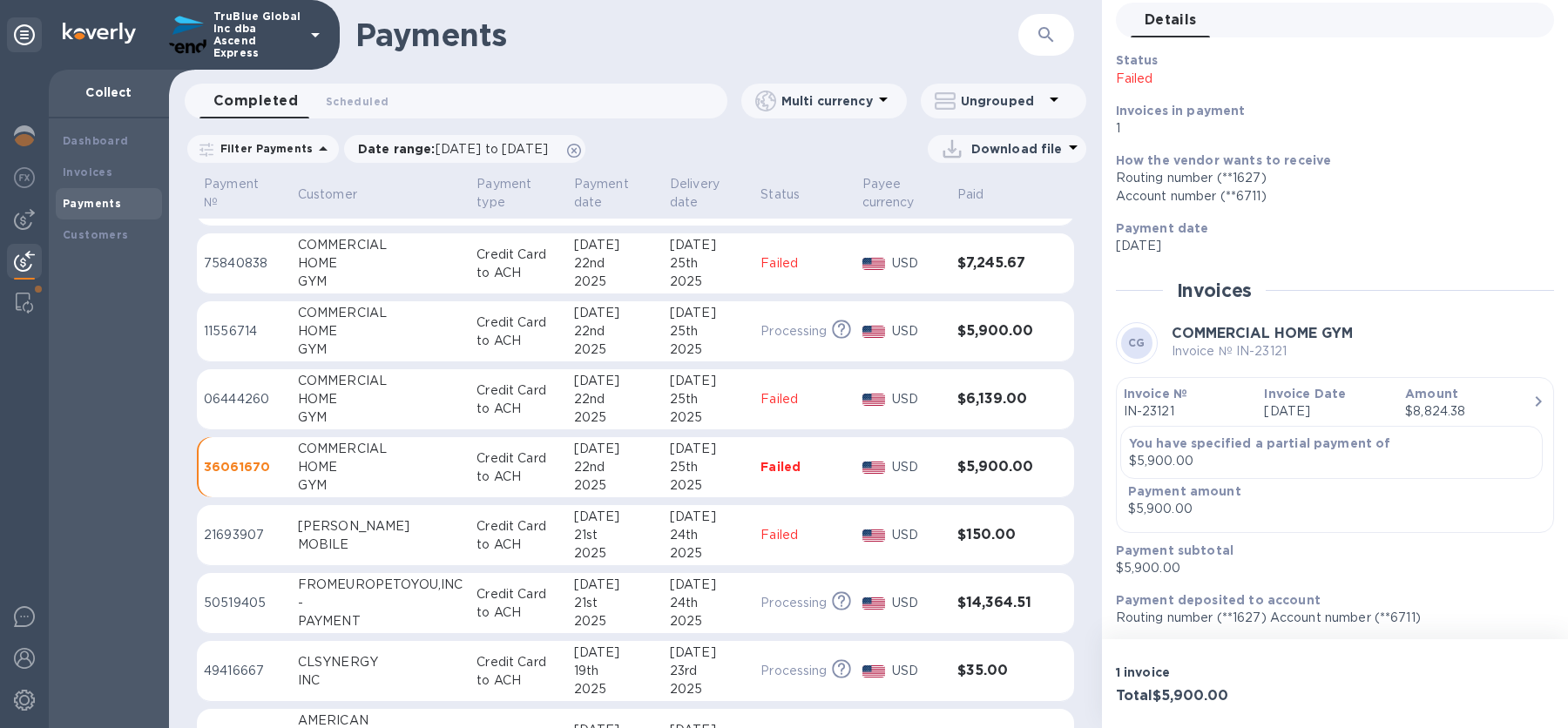 scroll, scrollTop: 0, scrollLeft: 0, axis: both 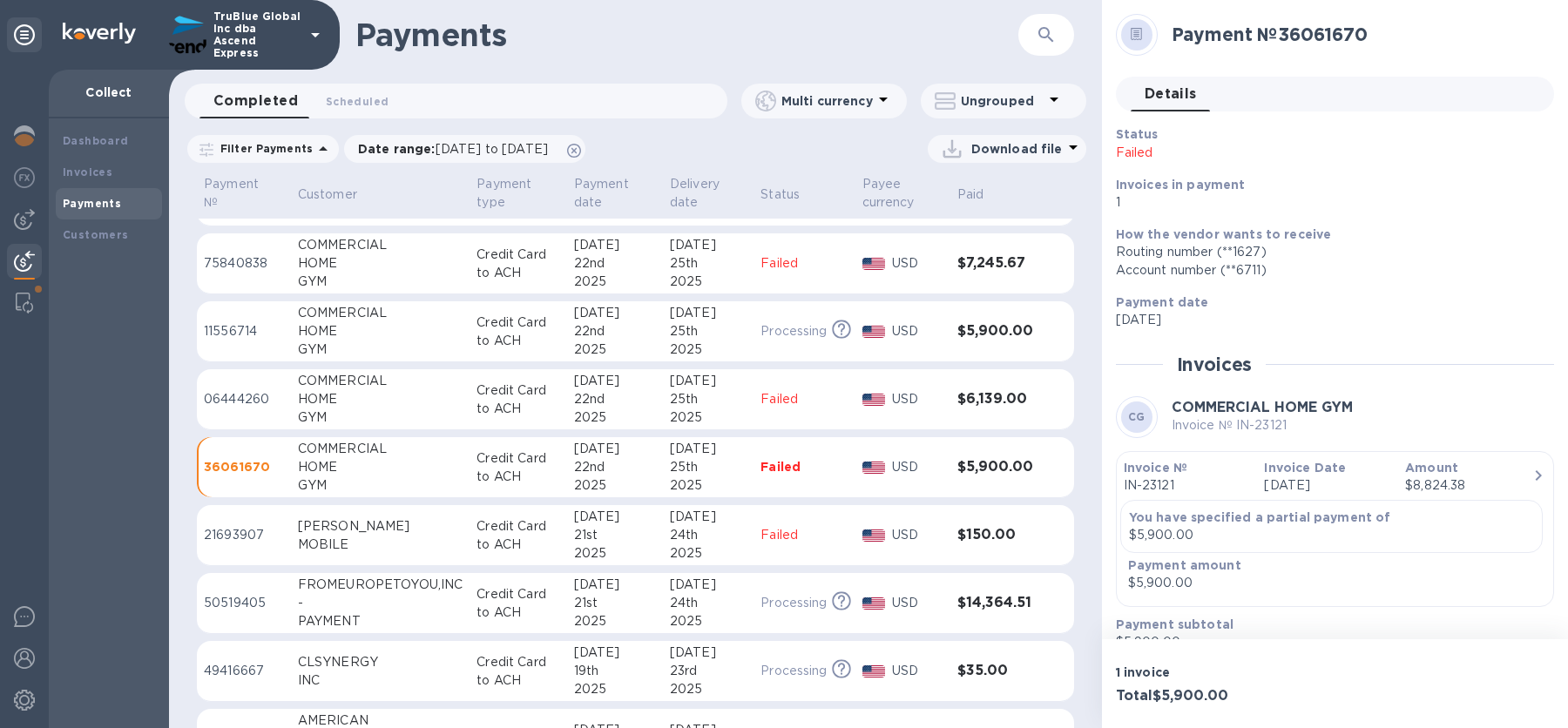 click on "$5,900.00" at bounding box center [998, 332] 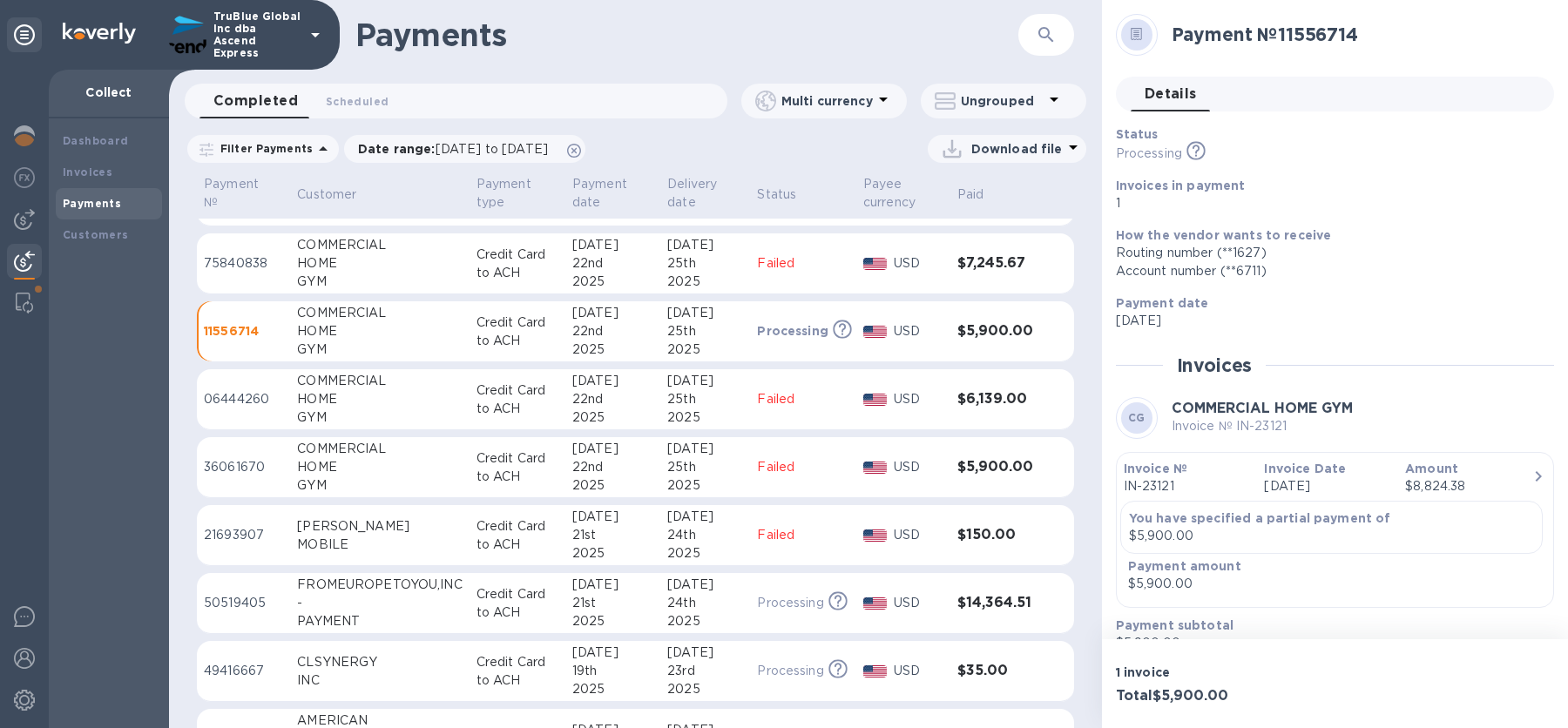 scroll, scrollTop: 0, scrollLeft: 0, axis: both 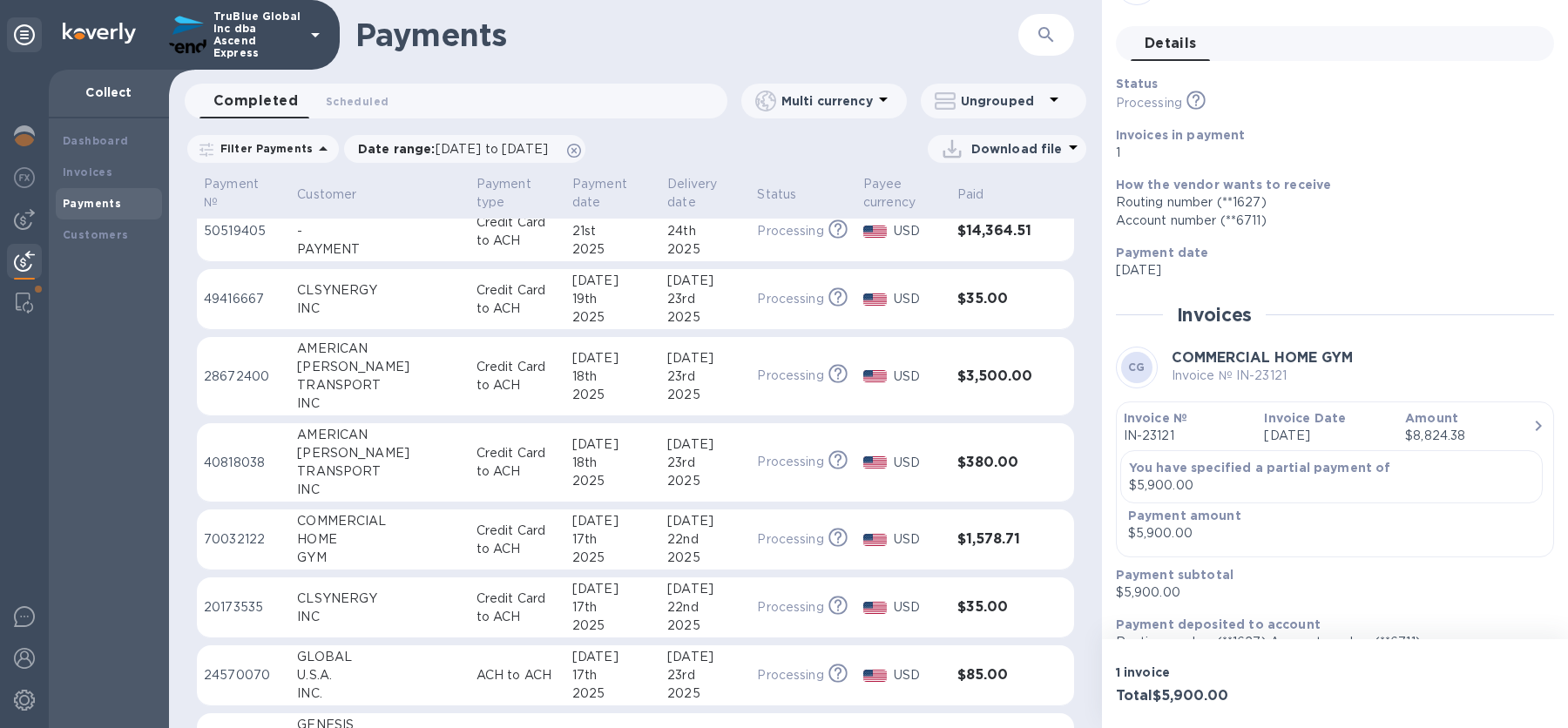 click on "17th" at bounding box center [612, 539] 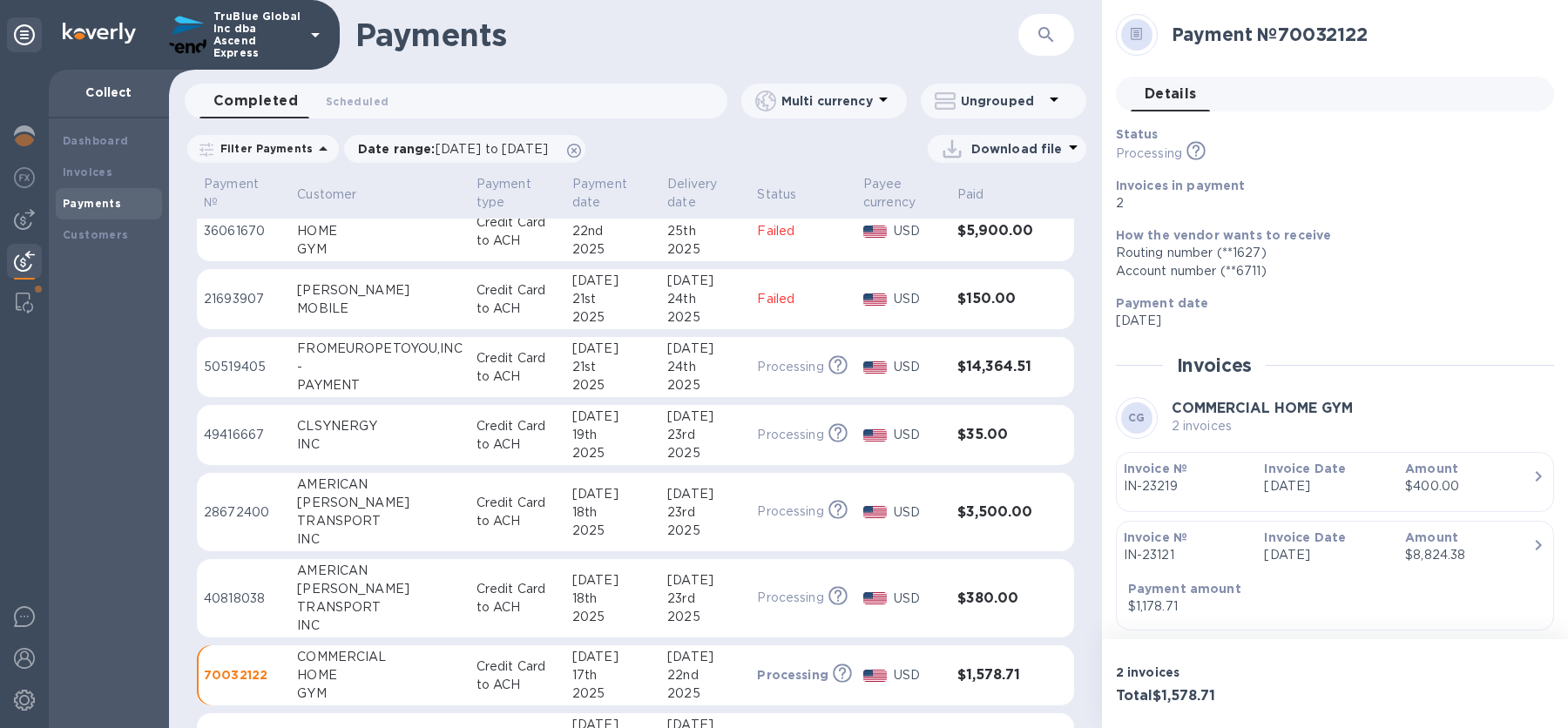 scroll, scrollTop: 325, scrollLeft: 0, axis: vertical 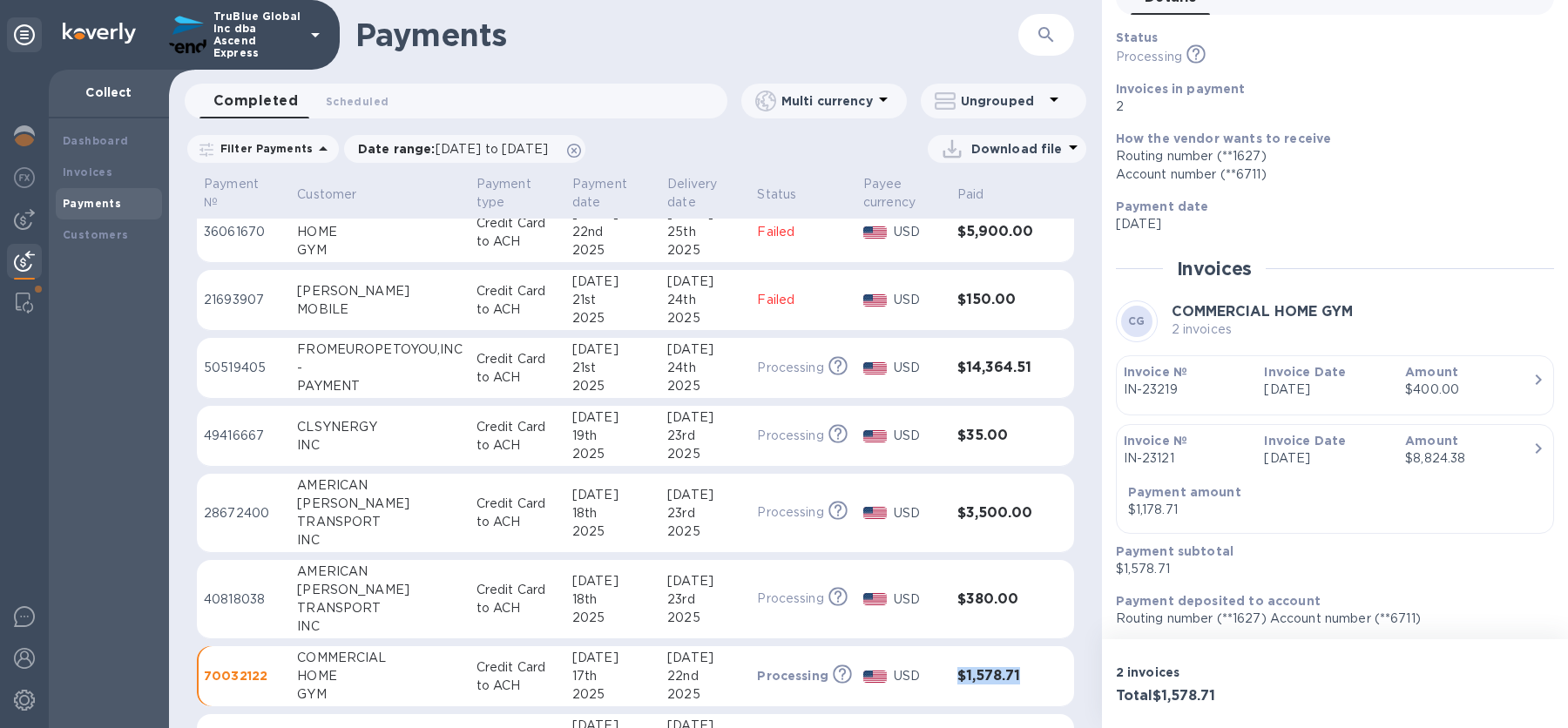 drag, startPoint x: 1033, startPoint y: 675, endPoint x: 949, endPoint y: 672, distance: 84.05355 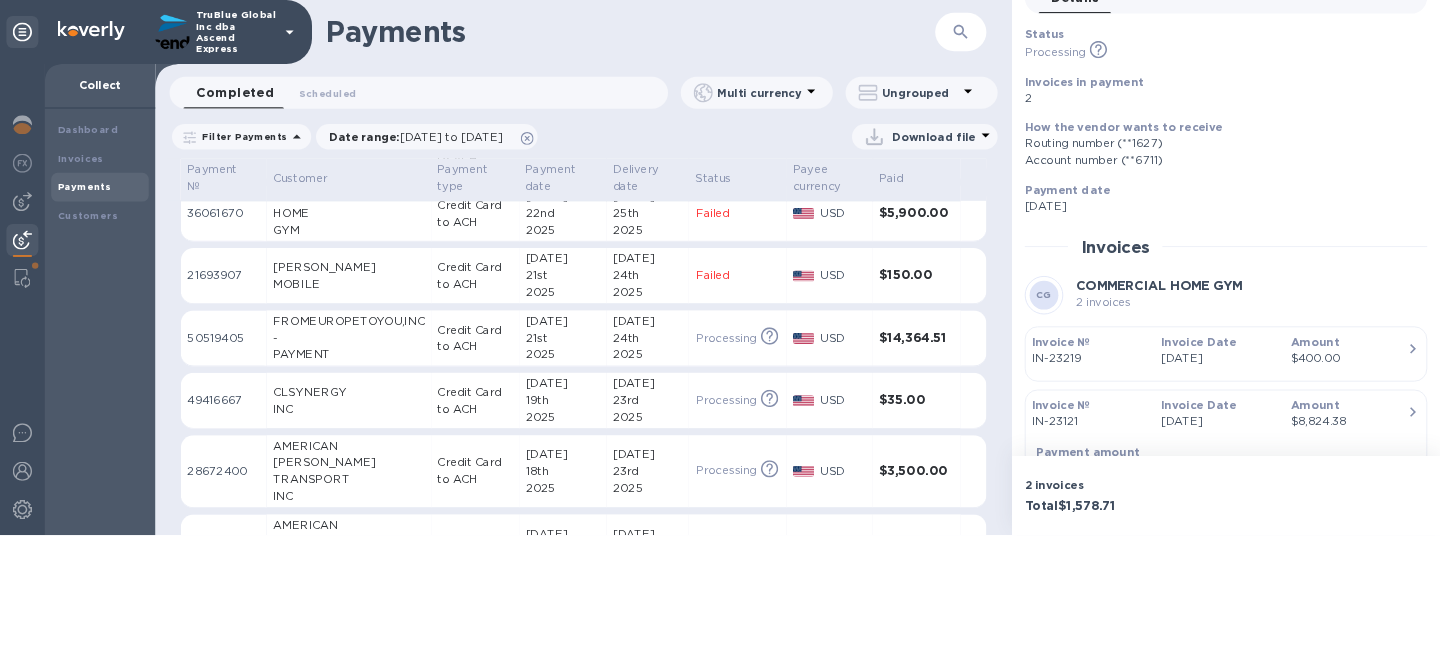 scroll, scrollTop: 373, scrollLeft: 0, axis: vertical 